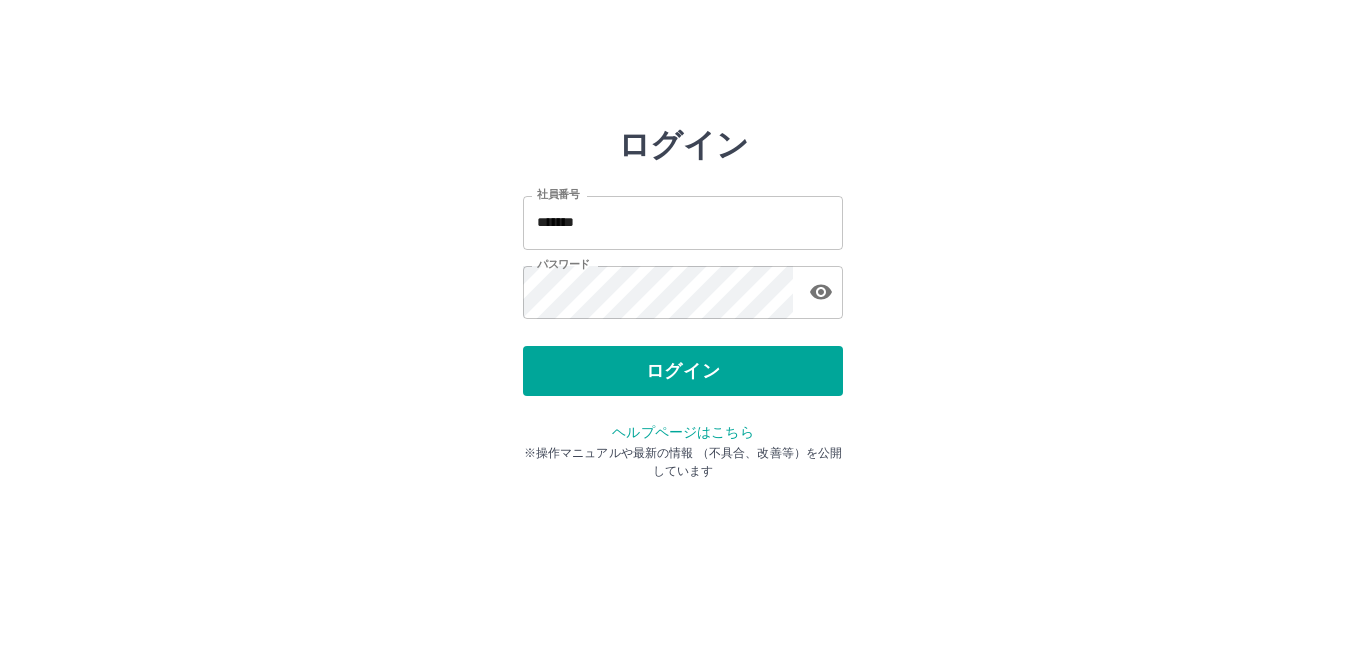 scroll, scrollTop: 0, scrollLeft: 0, axis: both 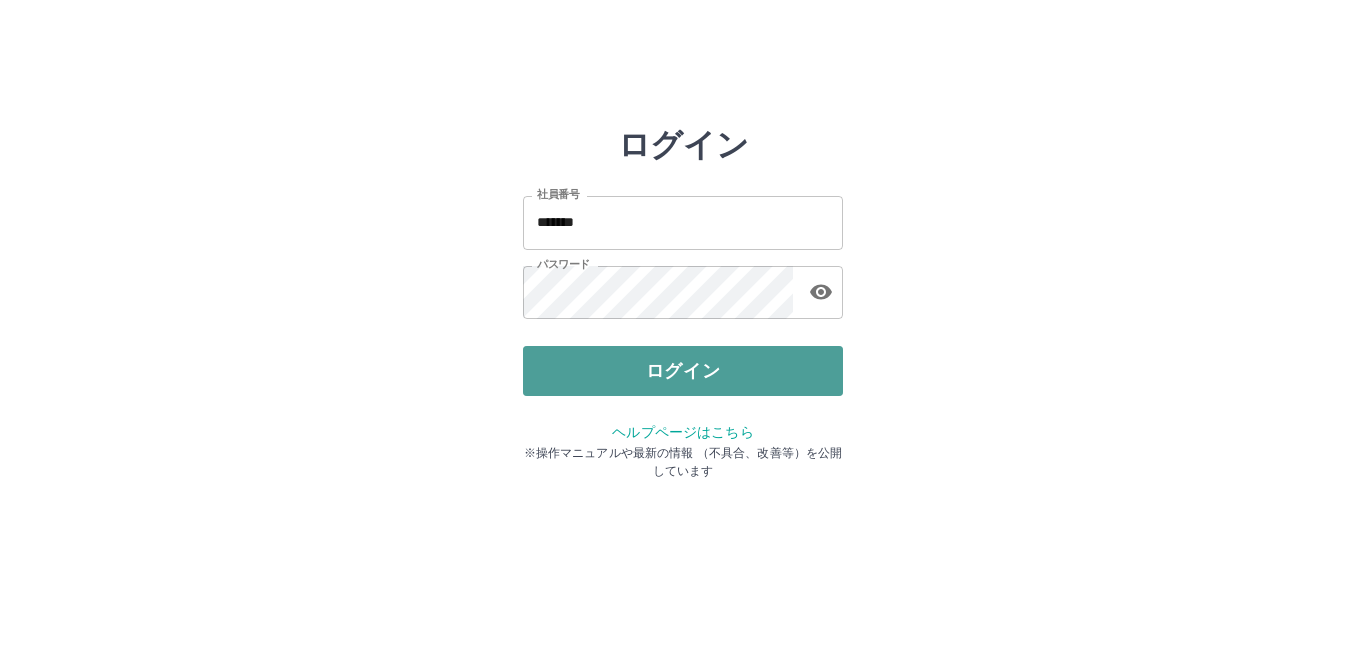 click on "ログイン" at bounding box center (683, 371) 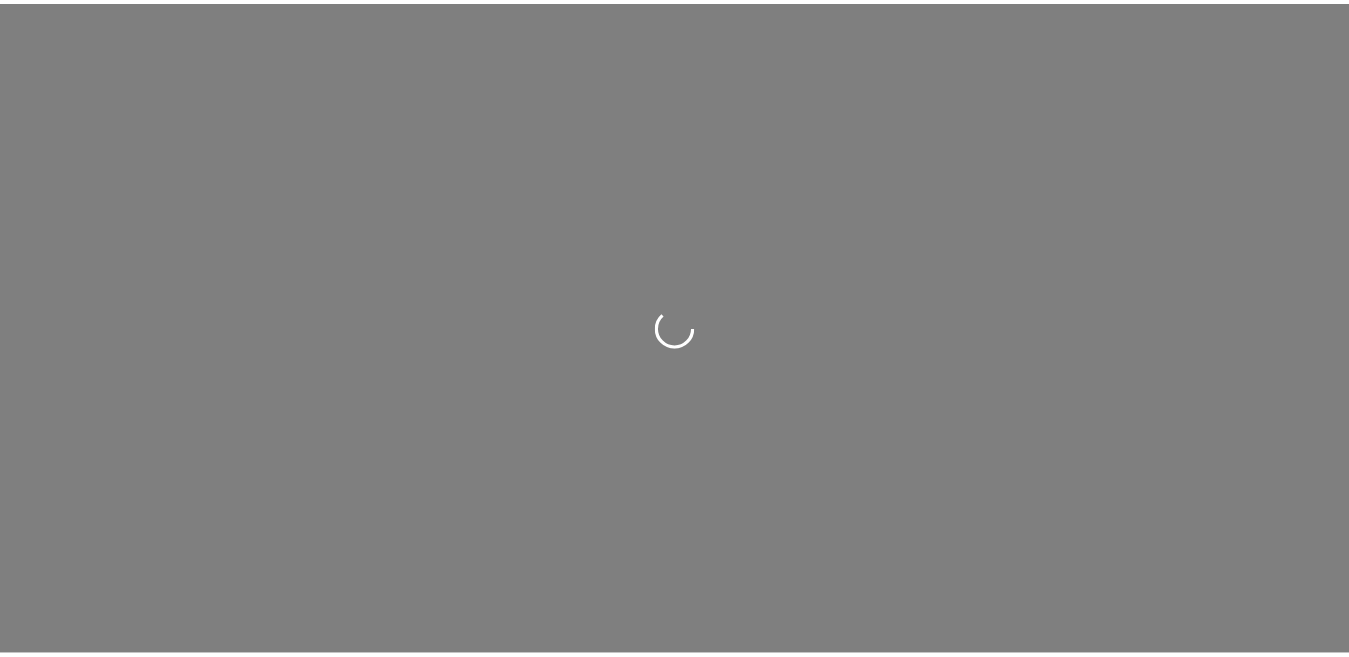 scroll, scrollTop: 0, scrollLeft: 0, axis: both 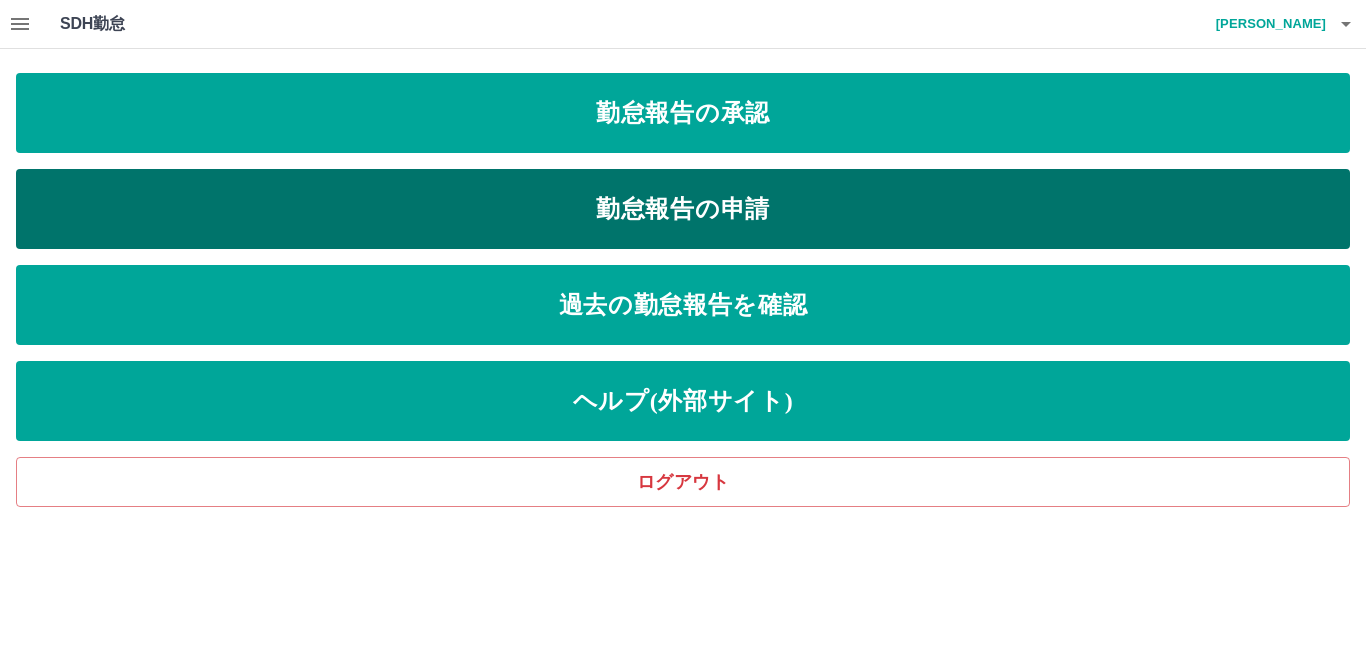 click on "勤怠報告の申請" at bounding box center (683, 209) 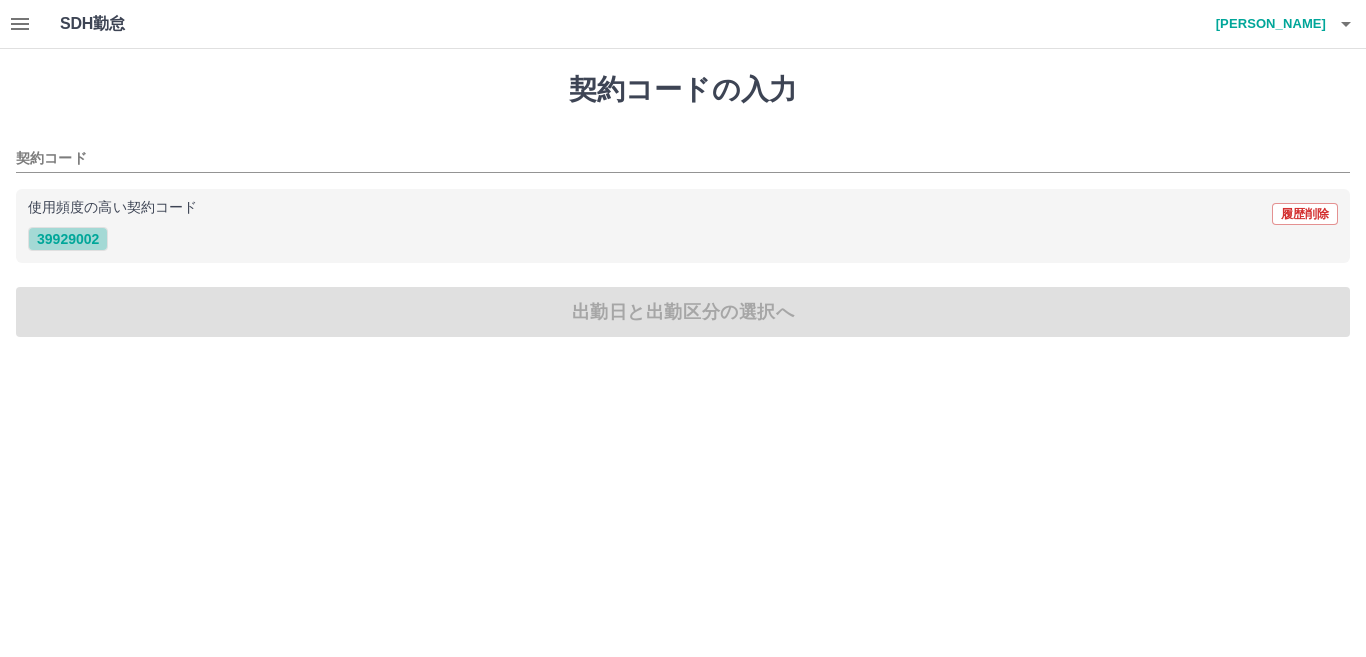 click on "39929002" at bounding box center (68, 239) 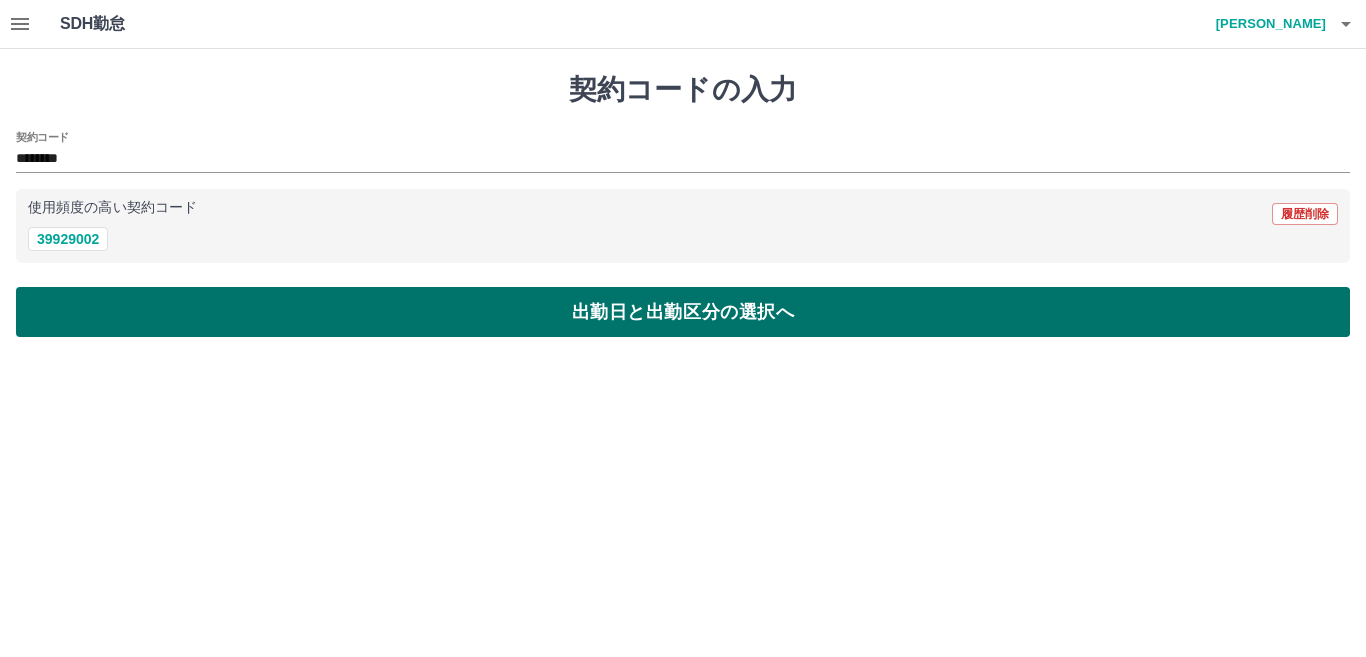 click on "出勤日と出勤区分の選択へ" at bounding box center (683, 312) 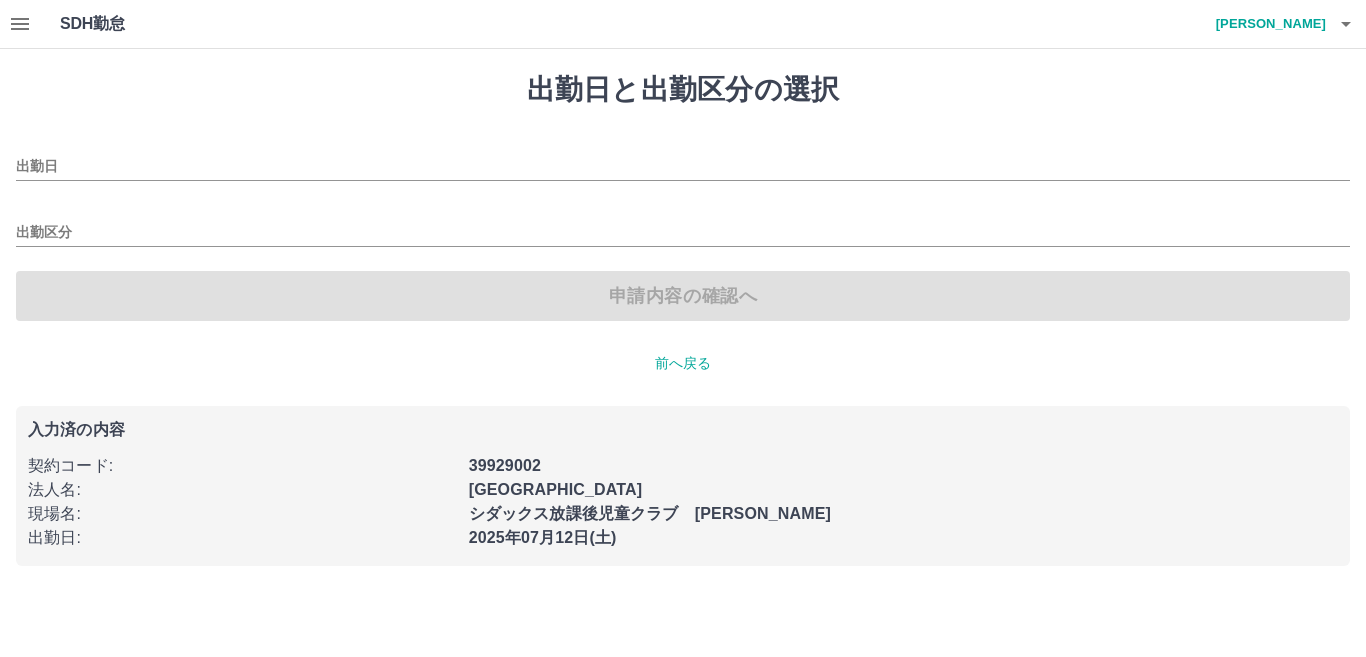 type on "**********" 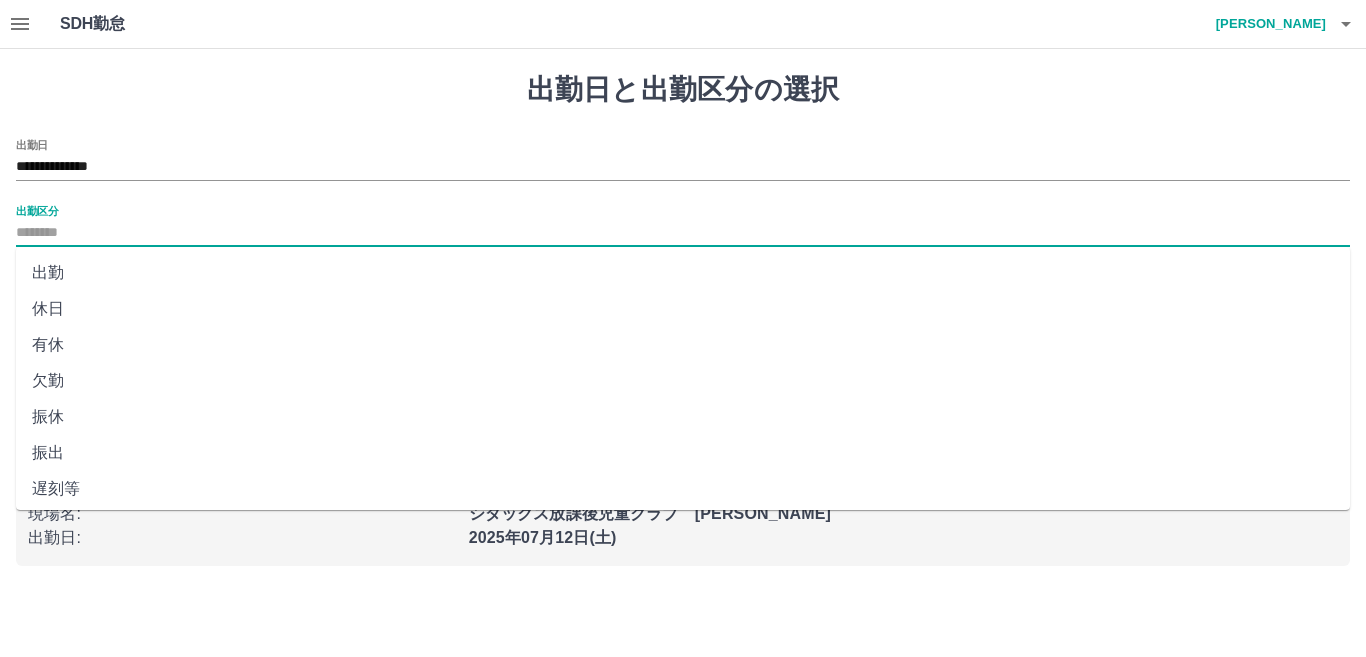 click on "出勤区分" at bounding box center [683, 233] 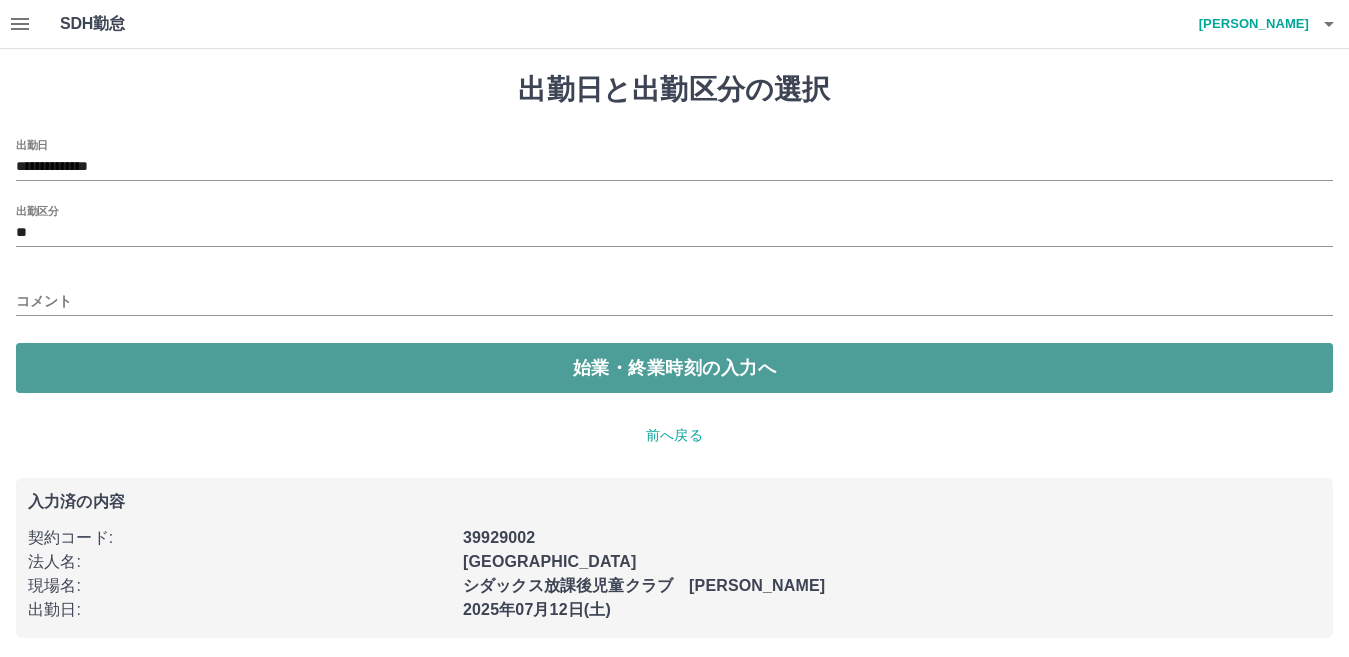 click on "始業・終業時刻の入力へ" at bounding box center (674, 368) 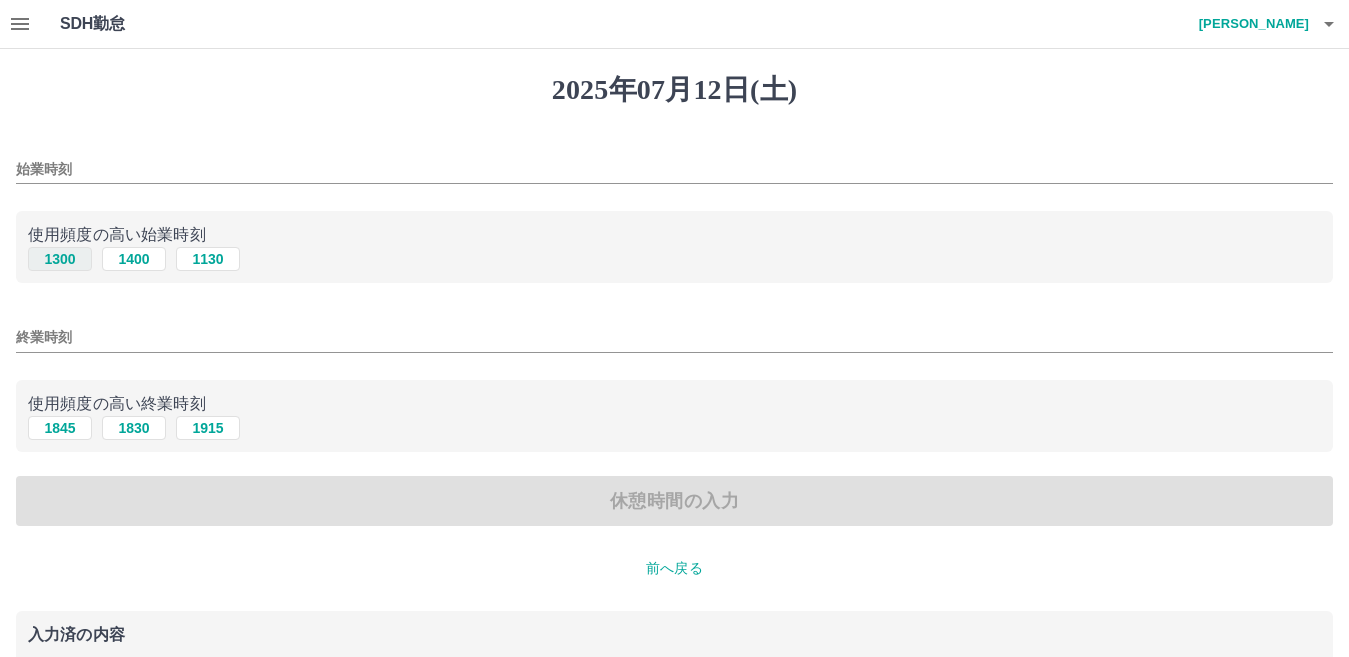 click on "1300" at bounding box center [60, 259] 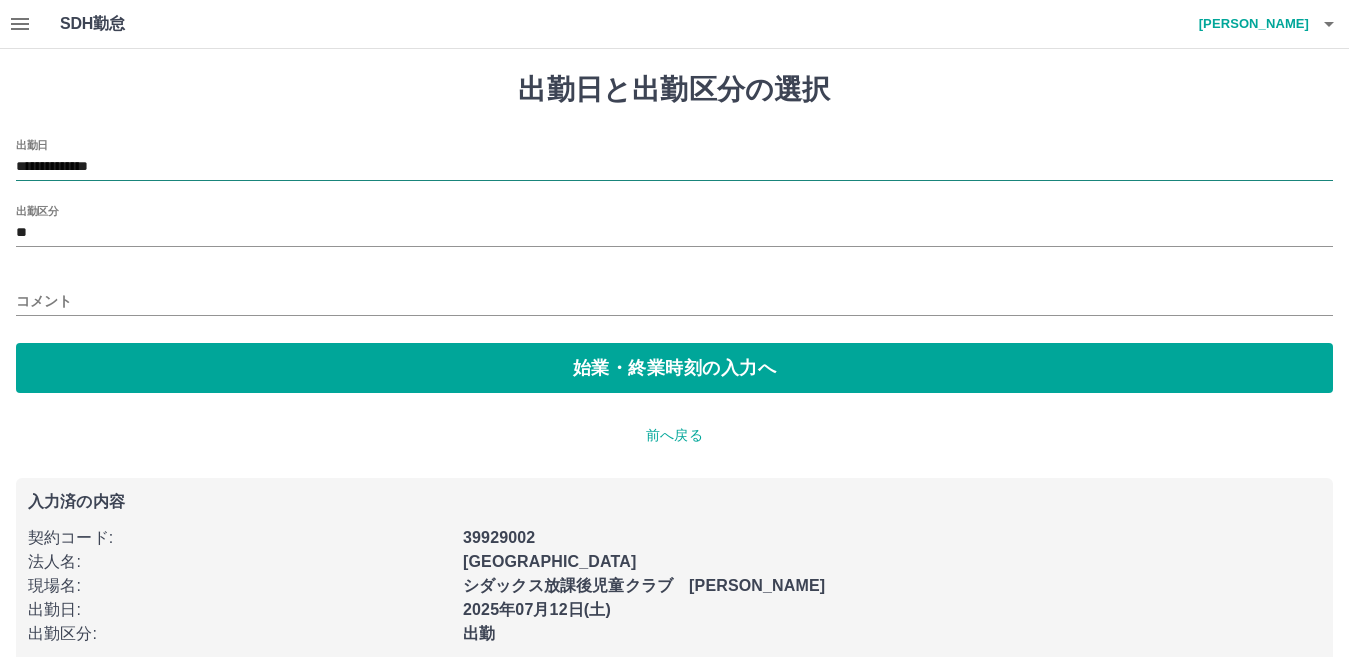 click on "**********" at bounding box center (674, 167) 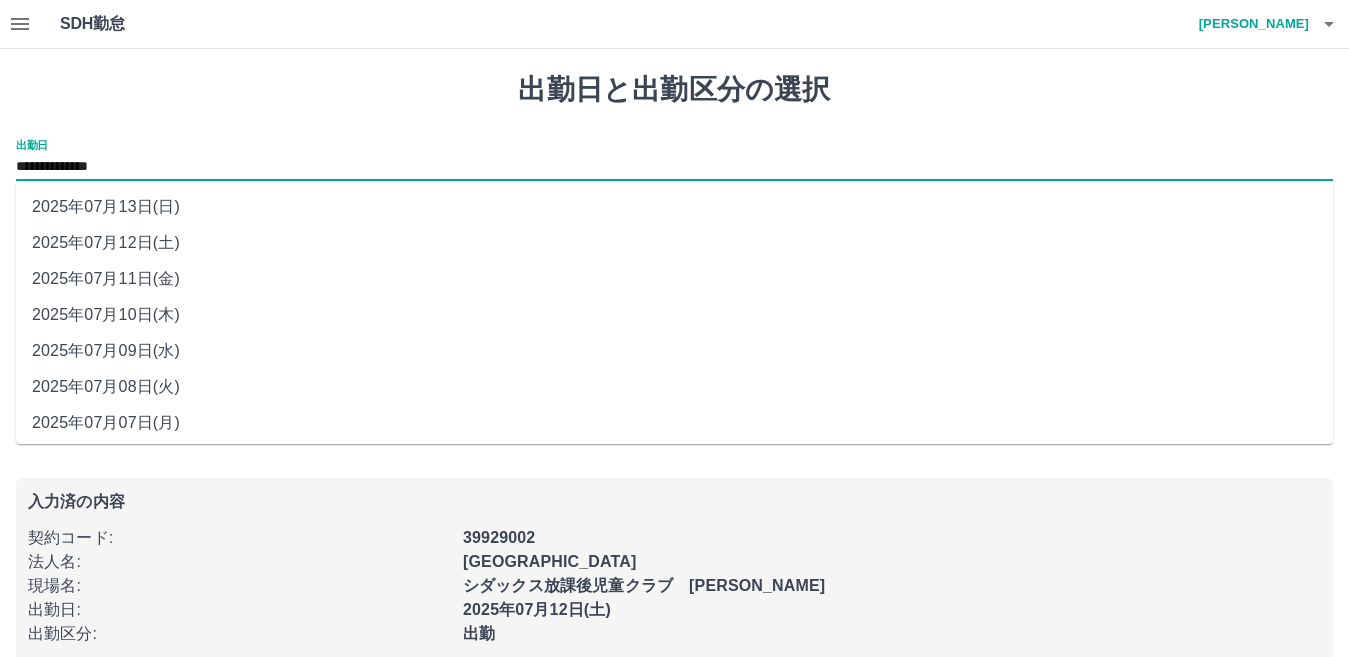 click on "2025年07月11日(金)" at bounding box center (674, 279) 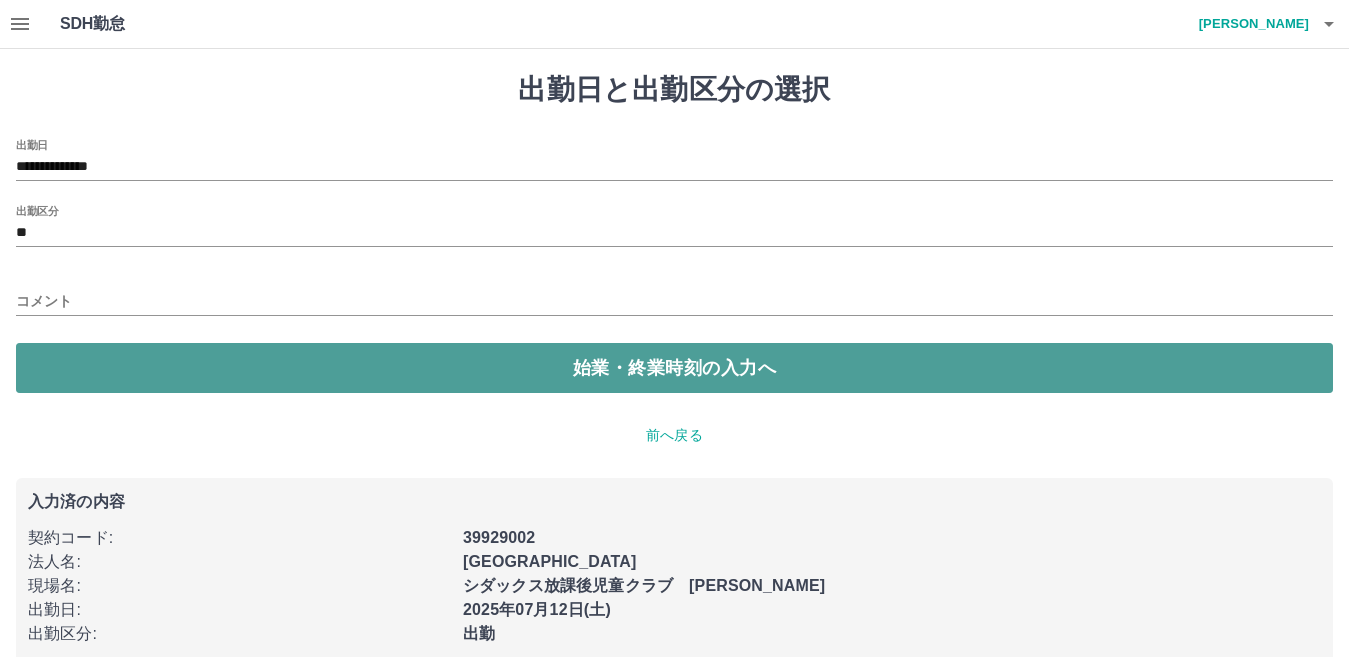click on "始業・終業時刻の入力へ" at bounding box center (674, 368) 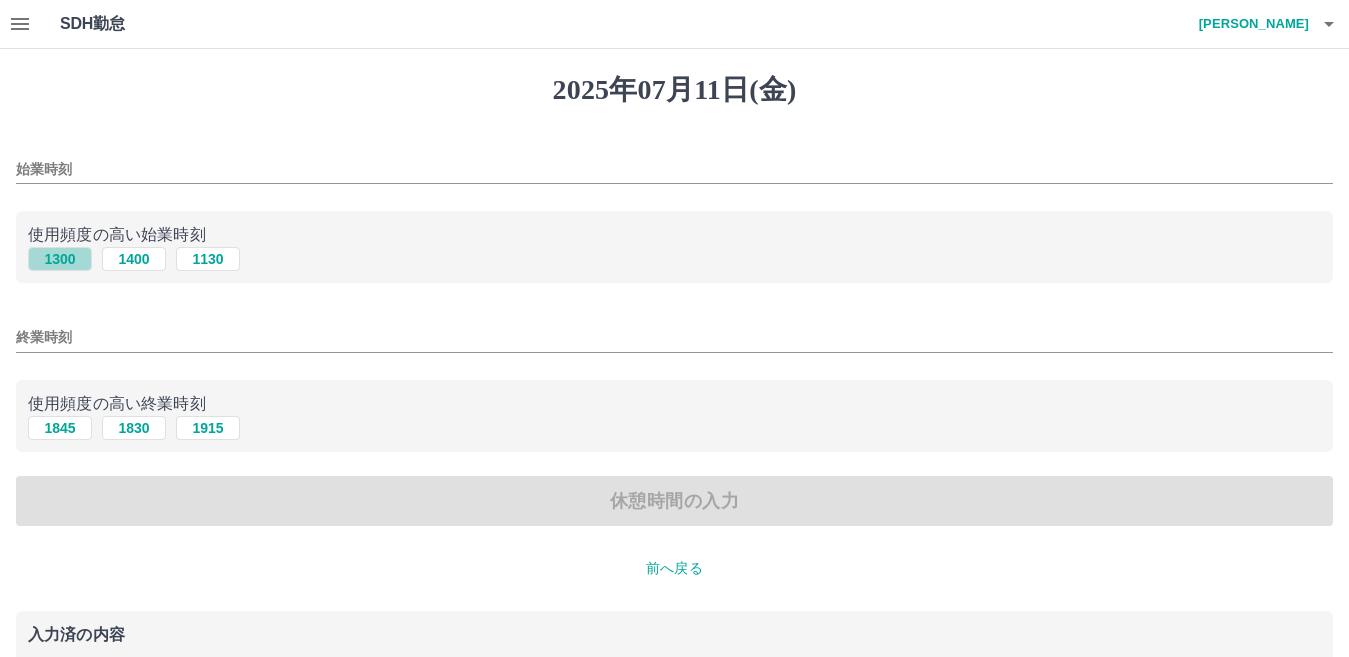click on "1300" at bounding box center (60, 259) 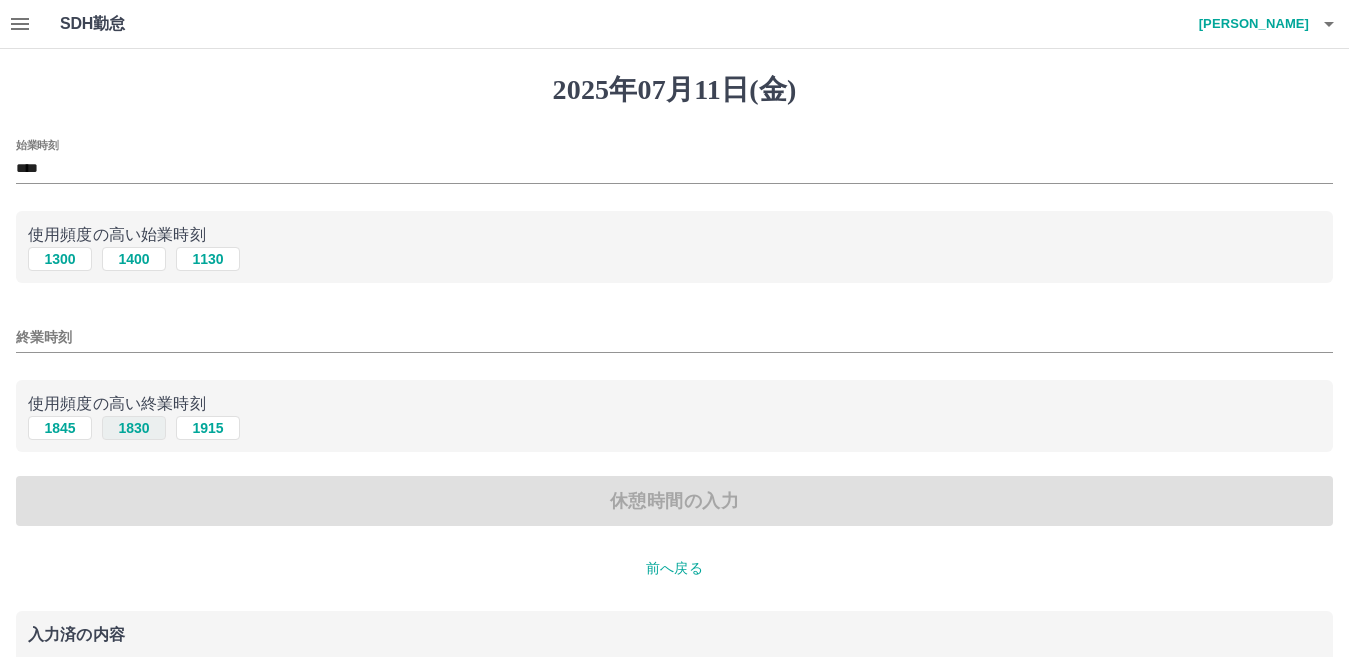 click on "1830" at bounding box center [134, 428] 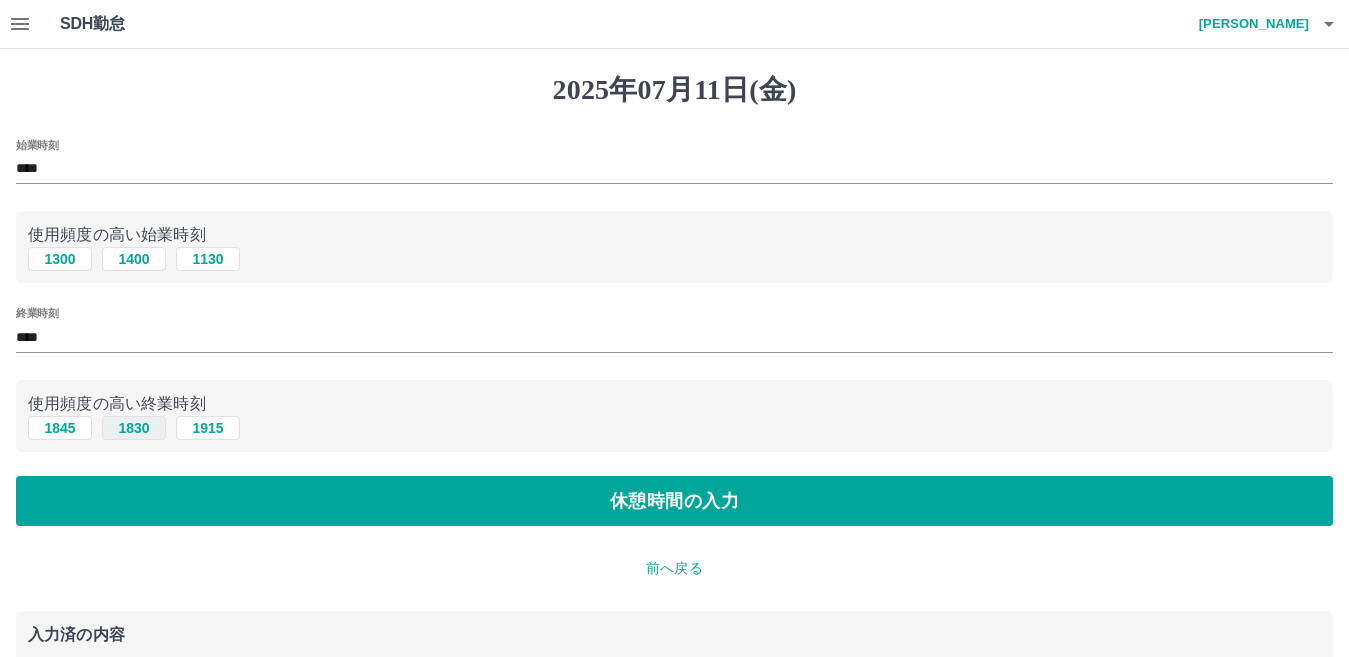 click on "1830" at bounding box center (134, 428) 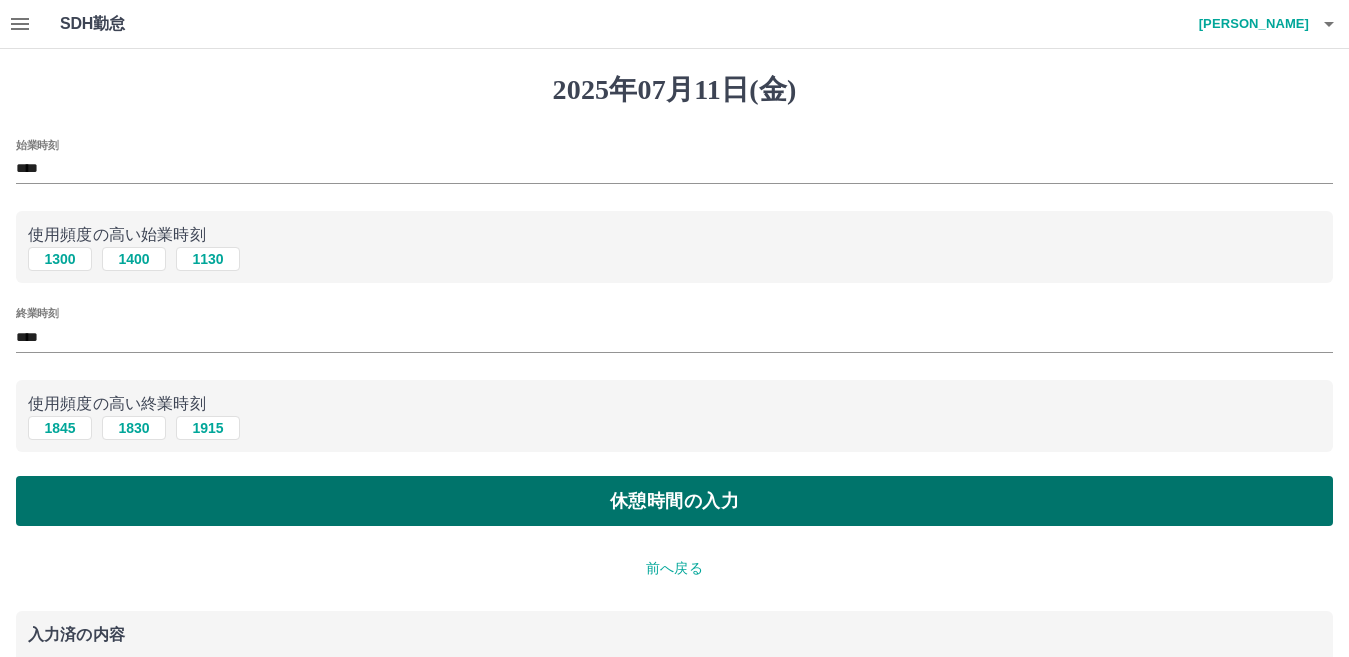 click on "休憩時間の入力" at bounding box center (674, 501) 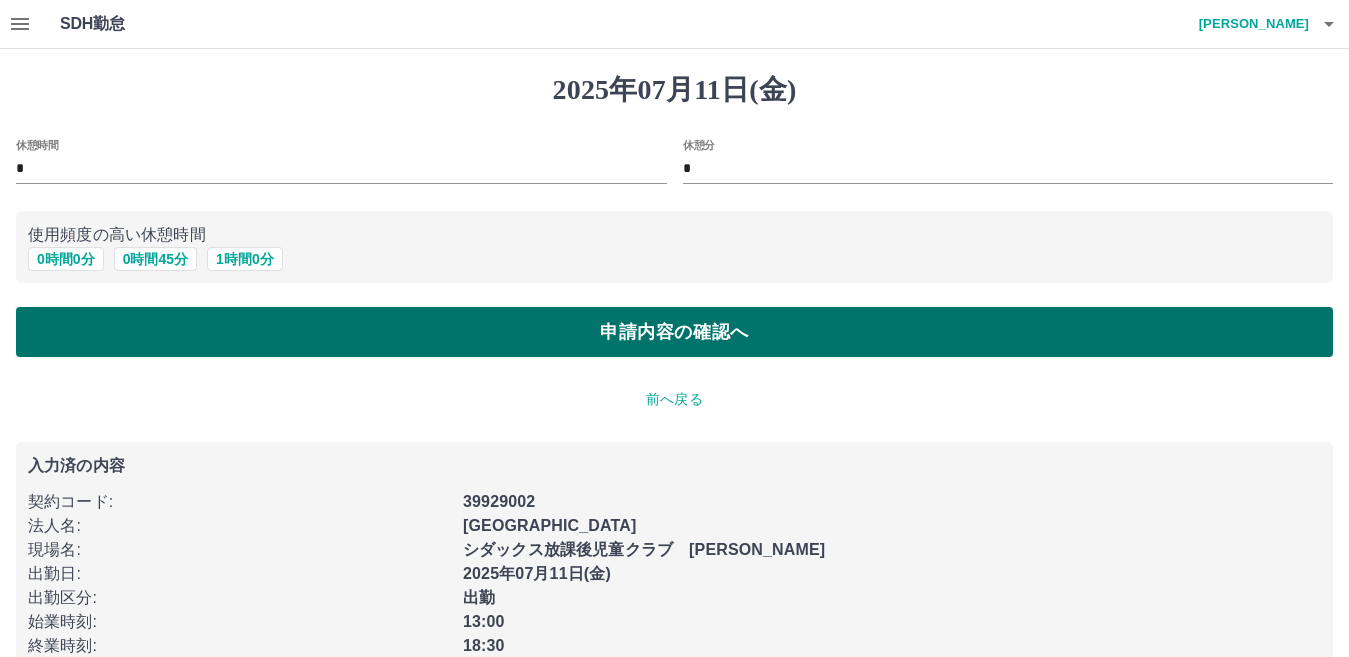 click on "申請内容の確認へ" at bounding box center [674, 332] 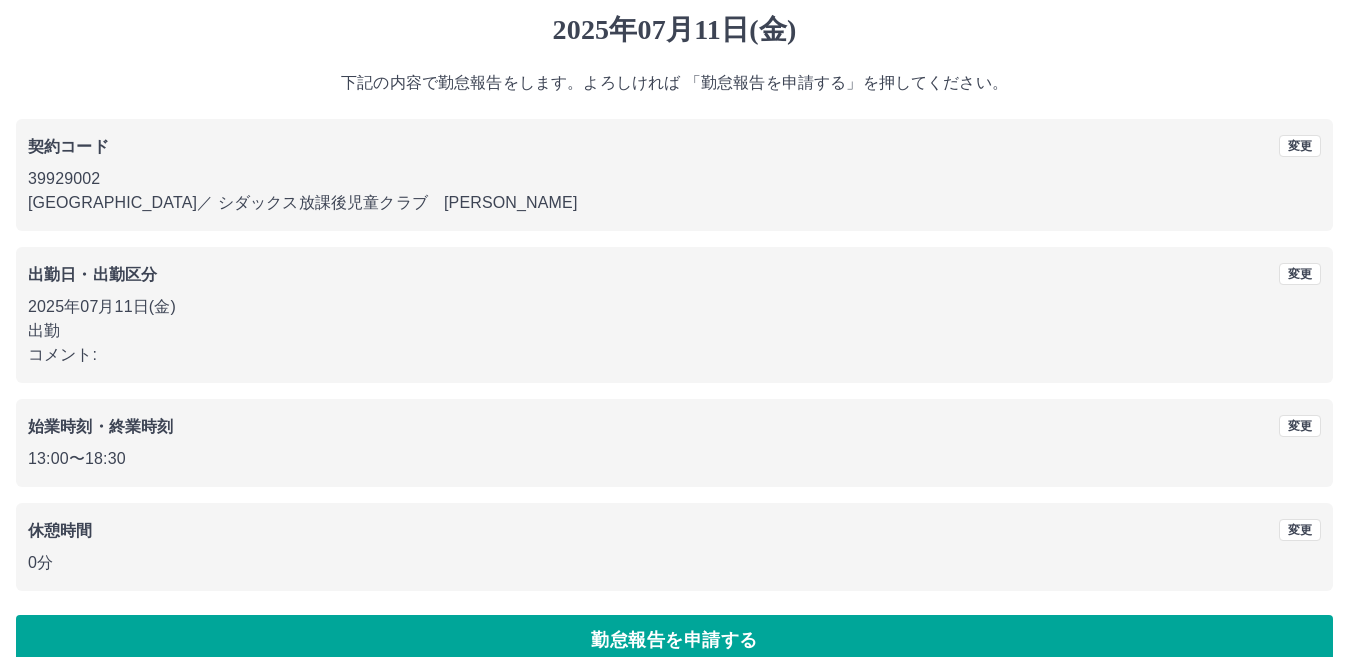scroll, scrollTop: 92, scrollLeft: 0, axis: vertical 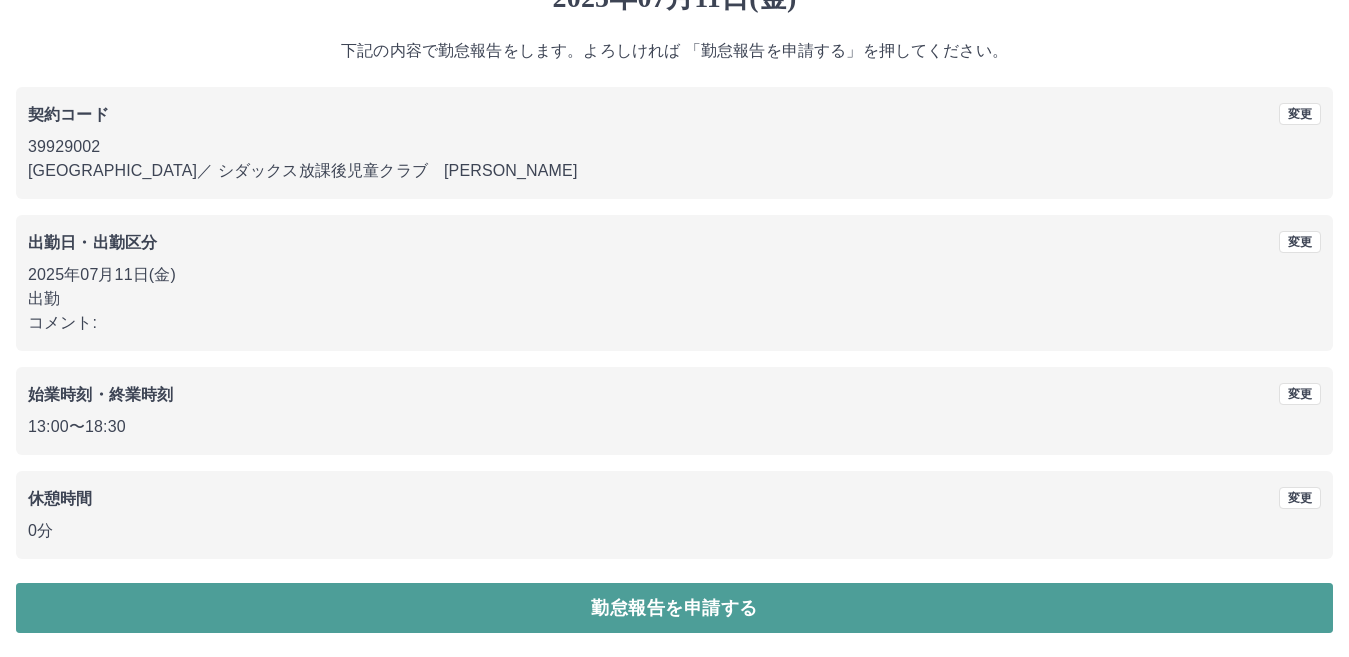 click on "勤怠報告を申請する" at bounding box center [674, 608] 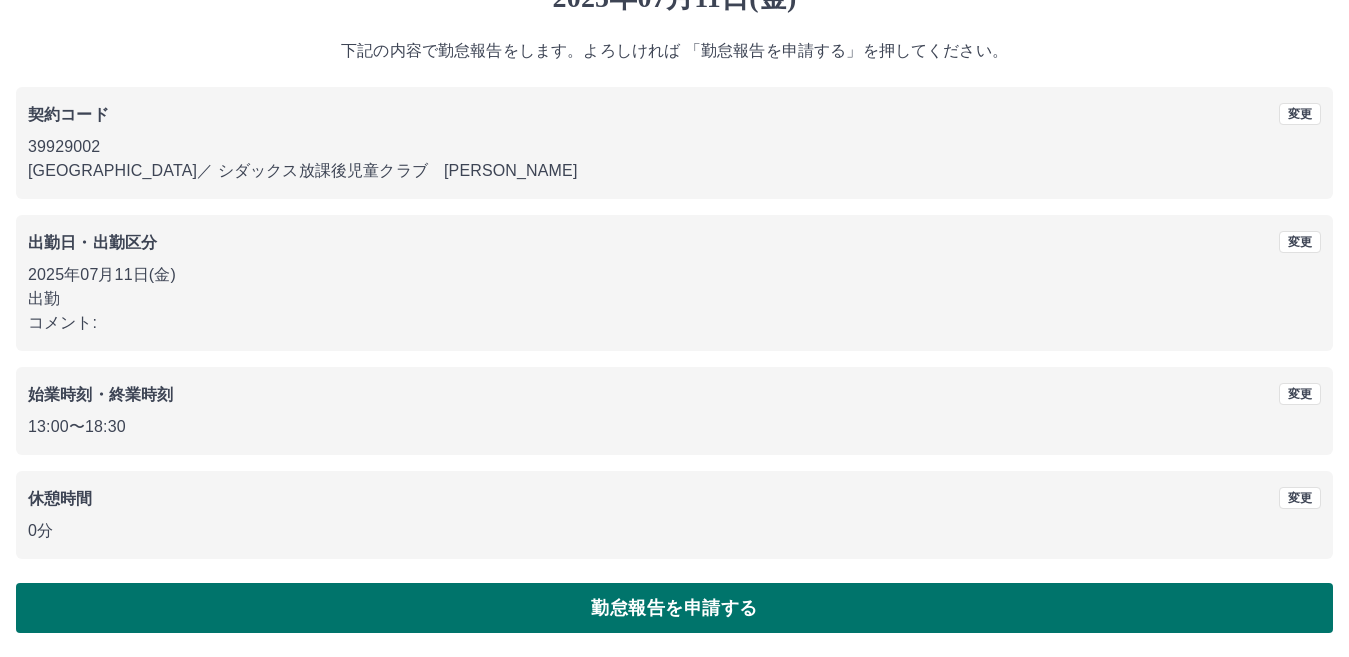 scroll, scrollTop: 0, scrollLeft: 0, axis: both 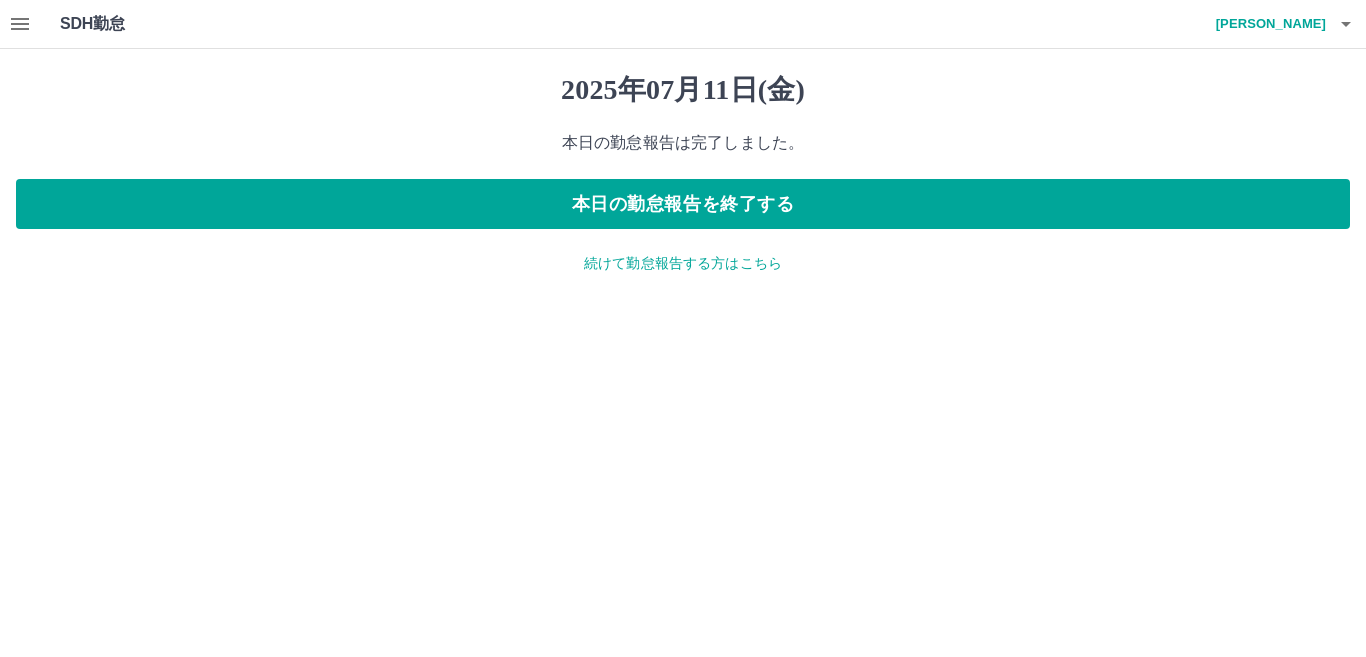 click on "続けて勤怠報告する方はこちら" at bounding box center (683, 263) 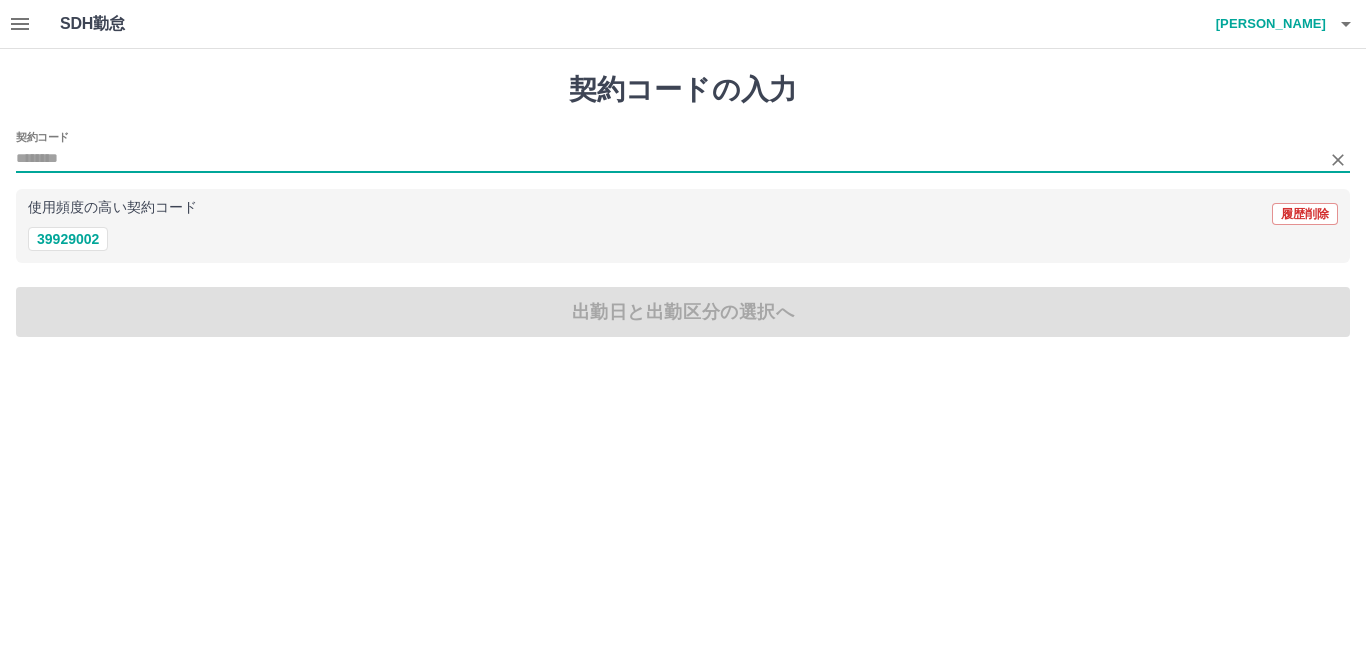 click on "契約コード" at bounding box center [668, 159] 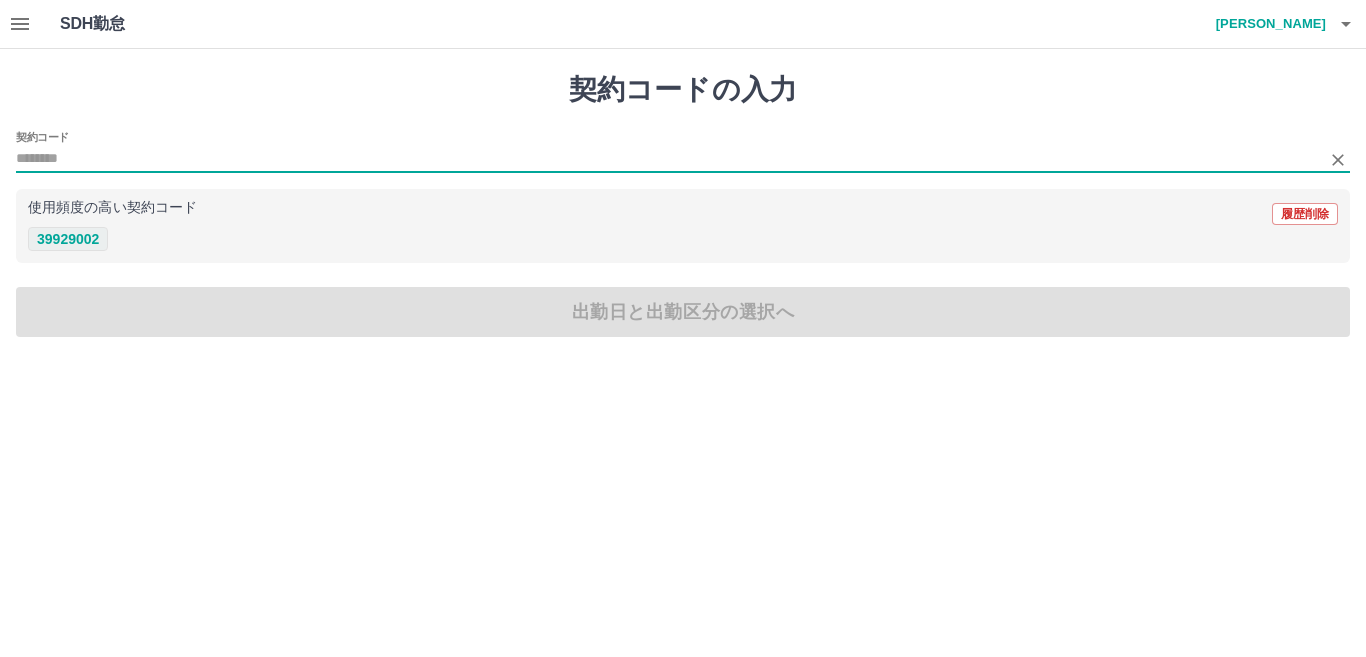 click on "39929002" at bounding box center [68, 239] 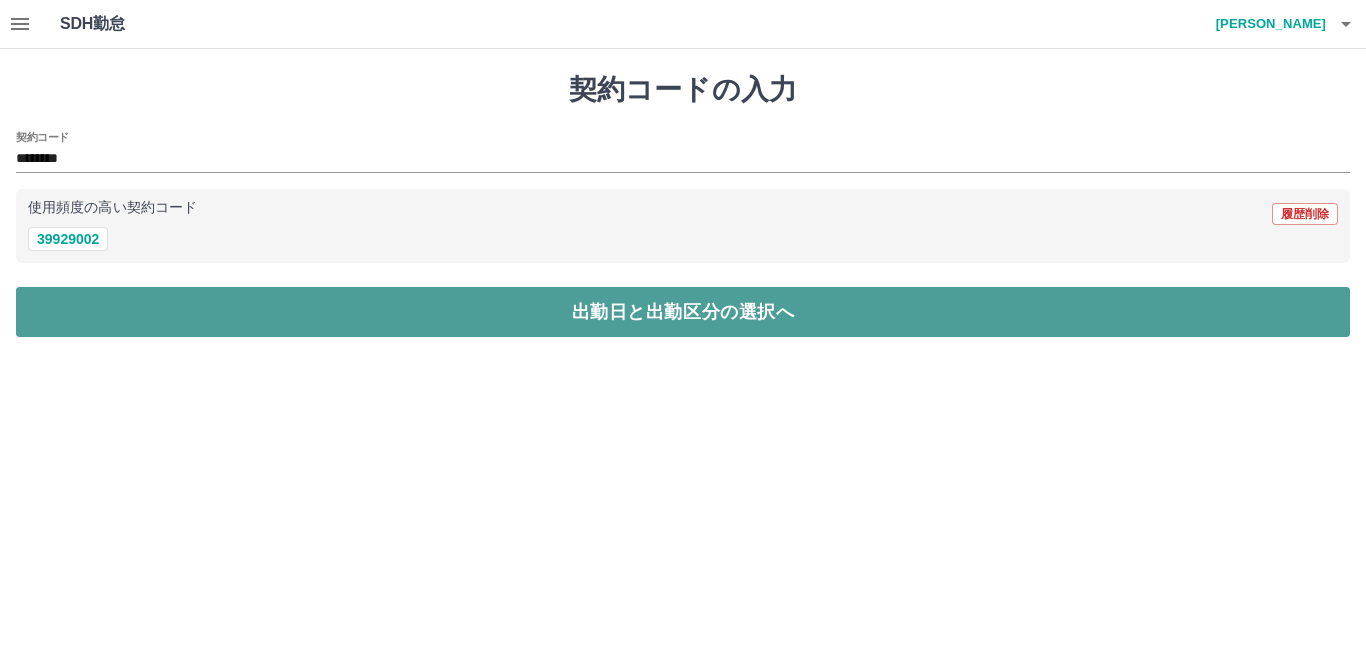 click on "出勤日と出勤区分の選択へ" at bounding box center (683, 312) 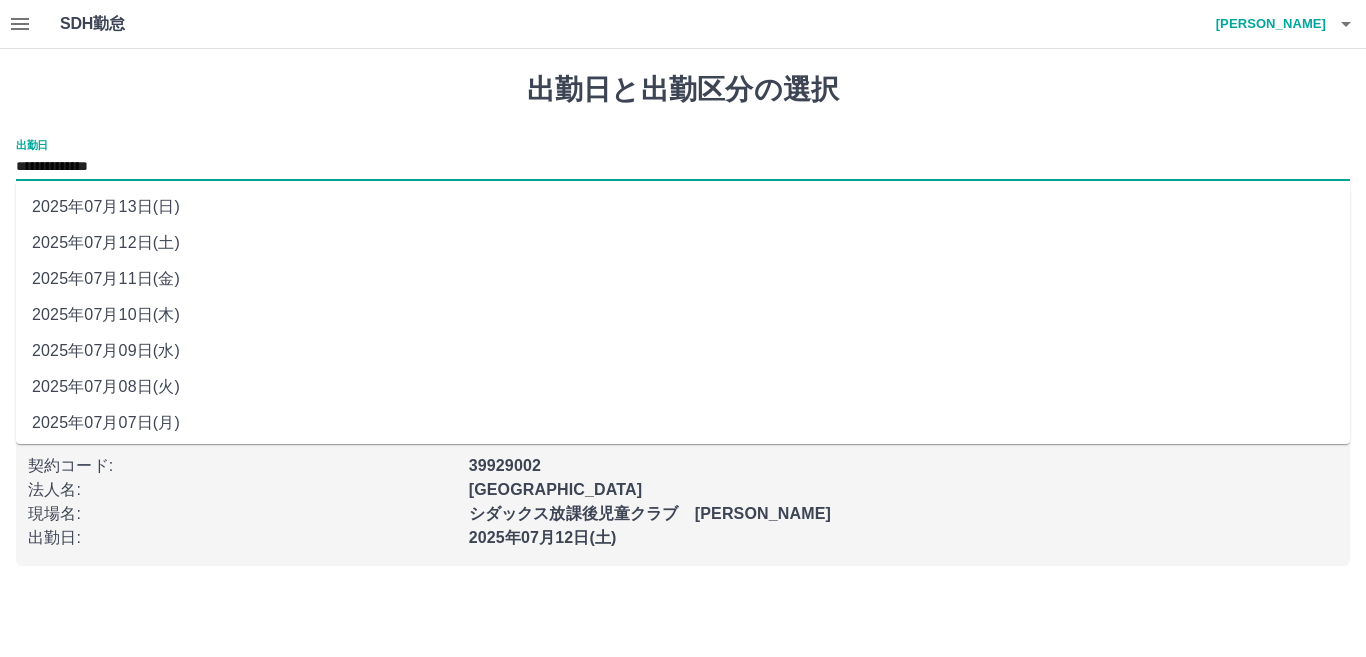 click on "**********" at bounding box center (683, 167) 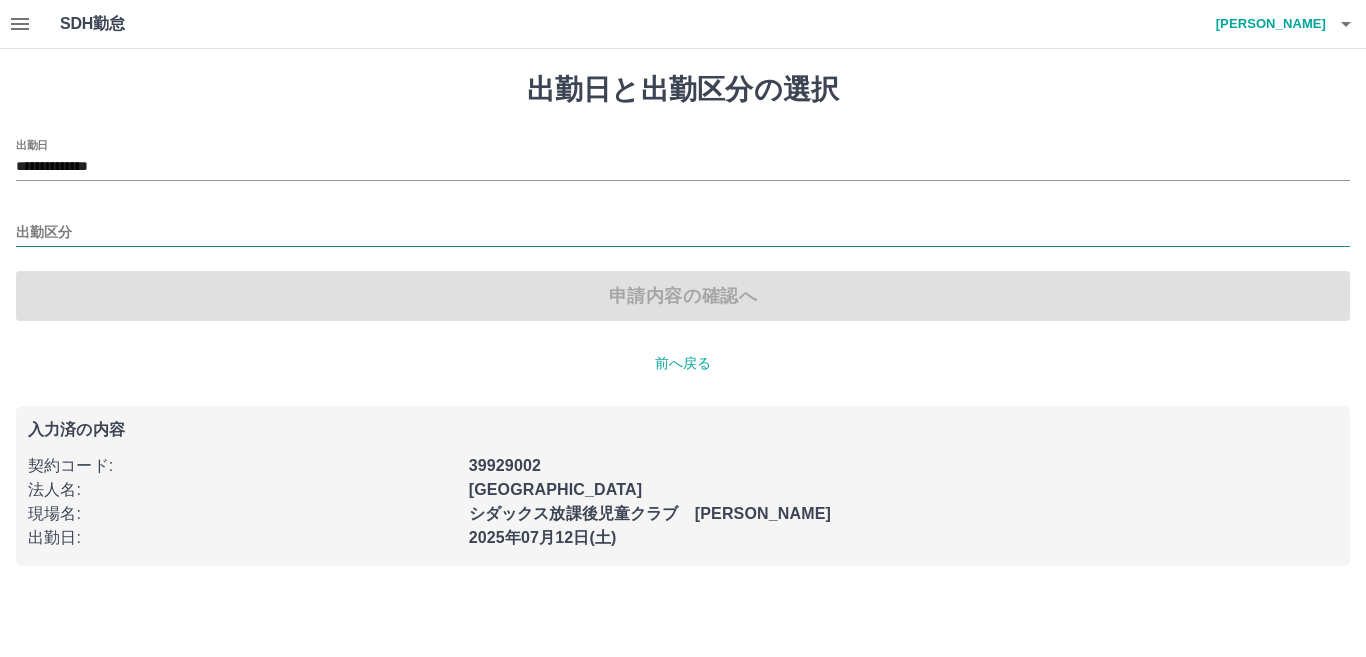click on "出勤区分" at bounding box center [683, 233] 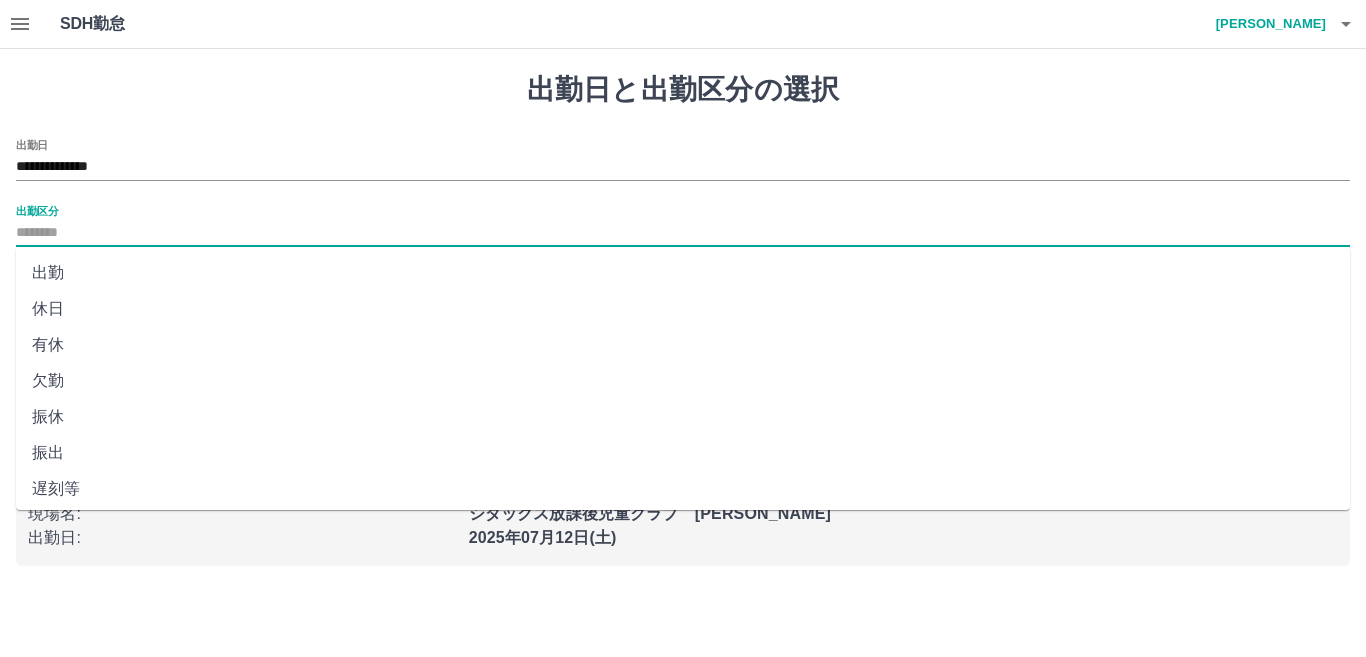 click on "出勤" at bounding box center (683, 273) 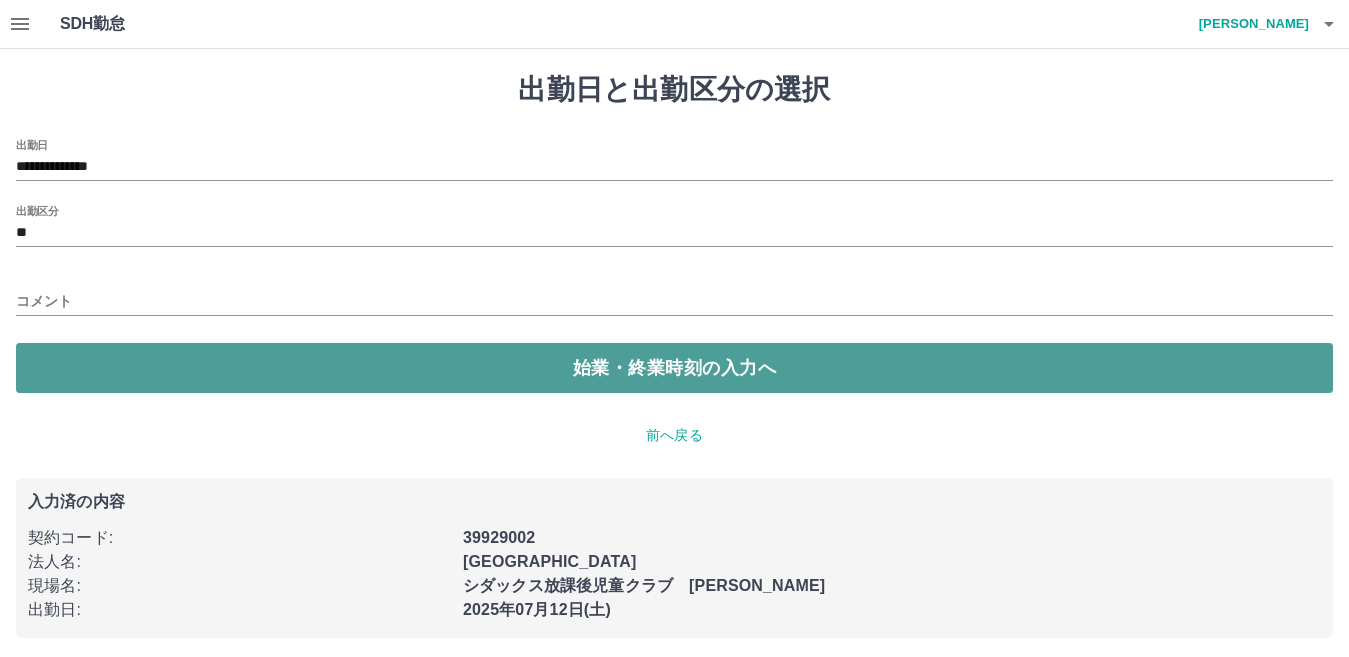 click on "始業・終業時刻の入力へ" at bounding box center (674, 368) 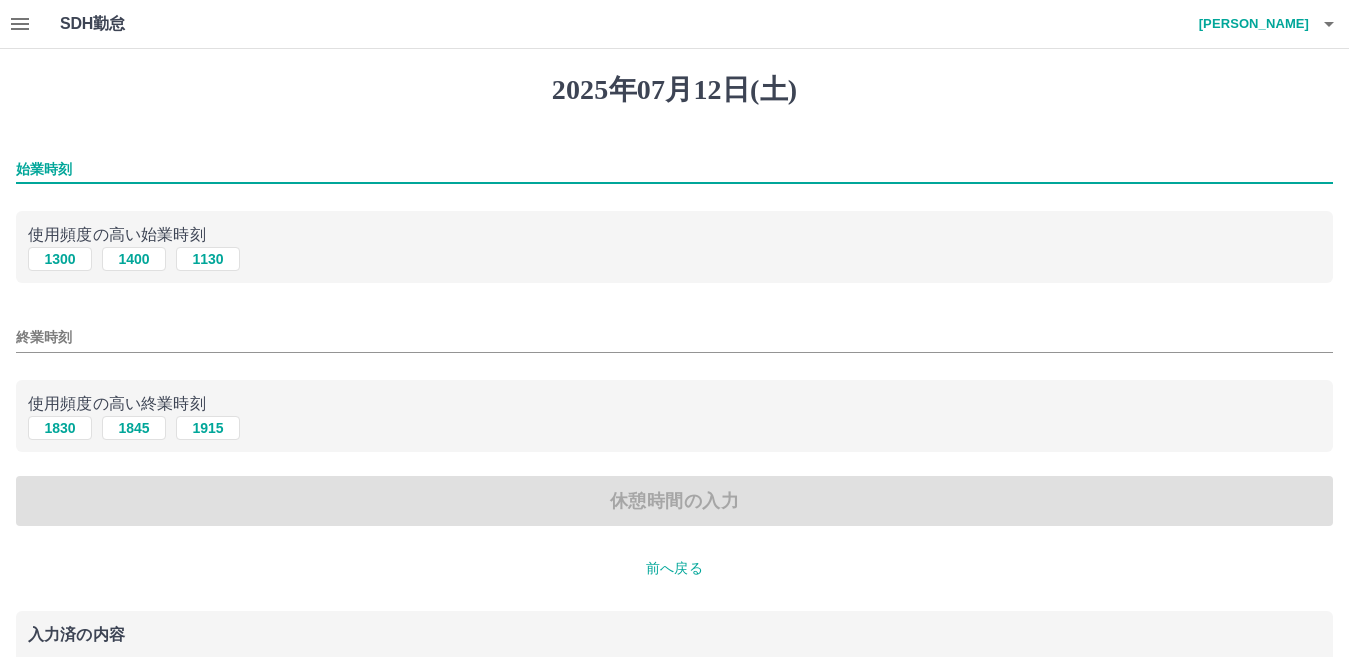 click on "始業時刻" at bounding box center (674, 169) 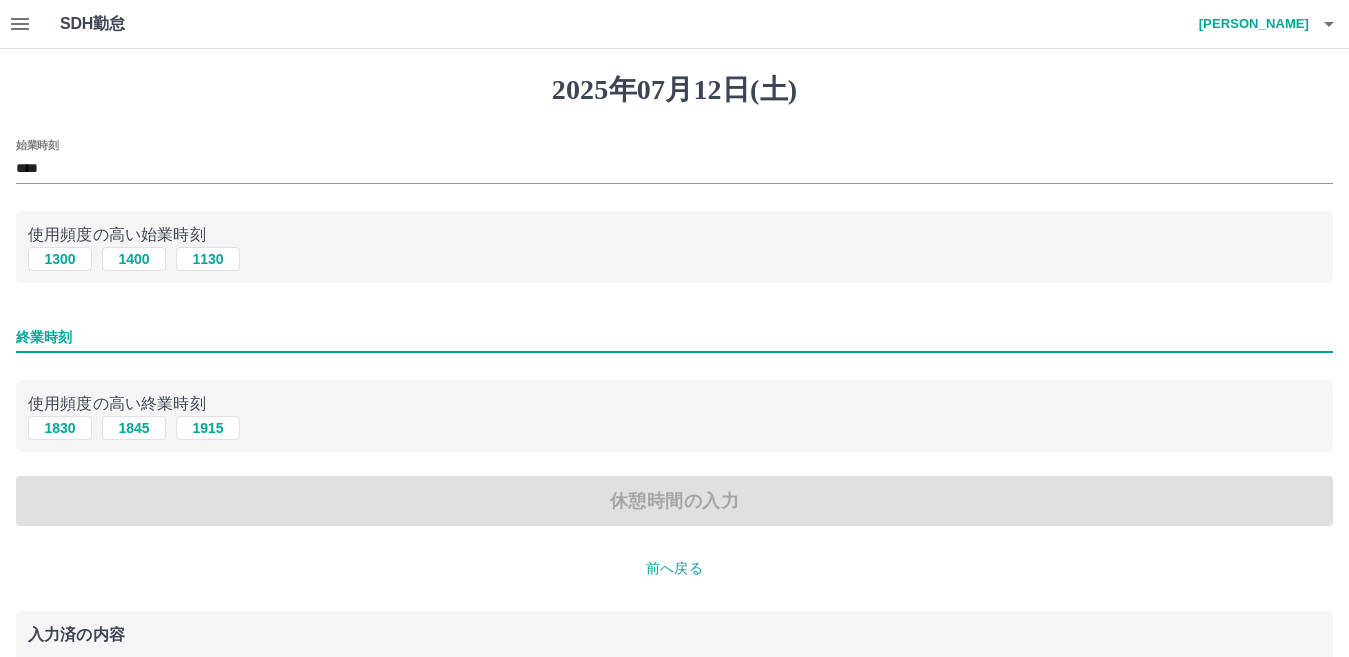 click on "終業時刻" at bounding box center [674, 337] 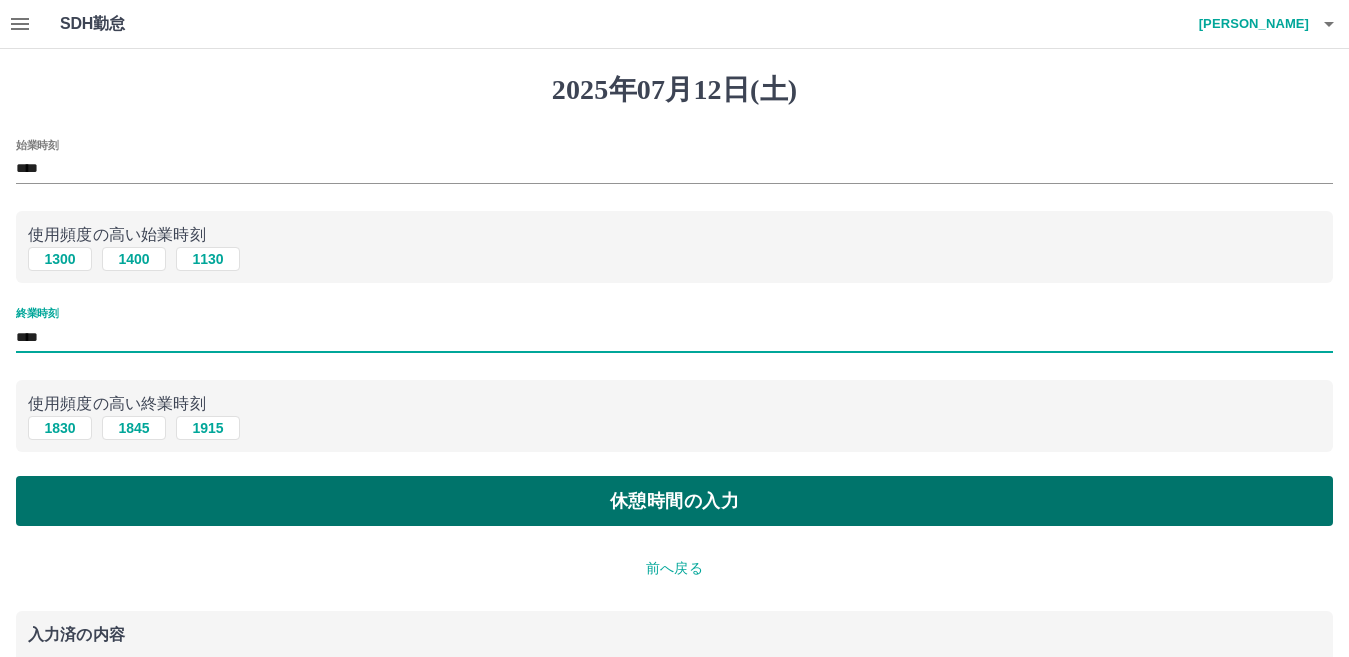 click on "休憩時間の入力" at bounding box center (674, 501) 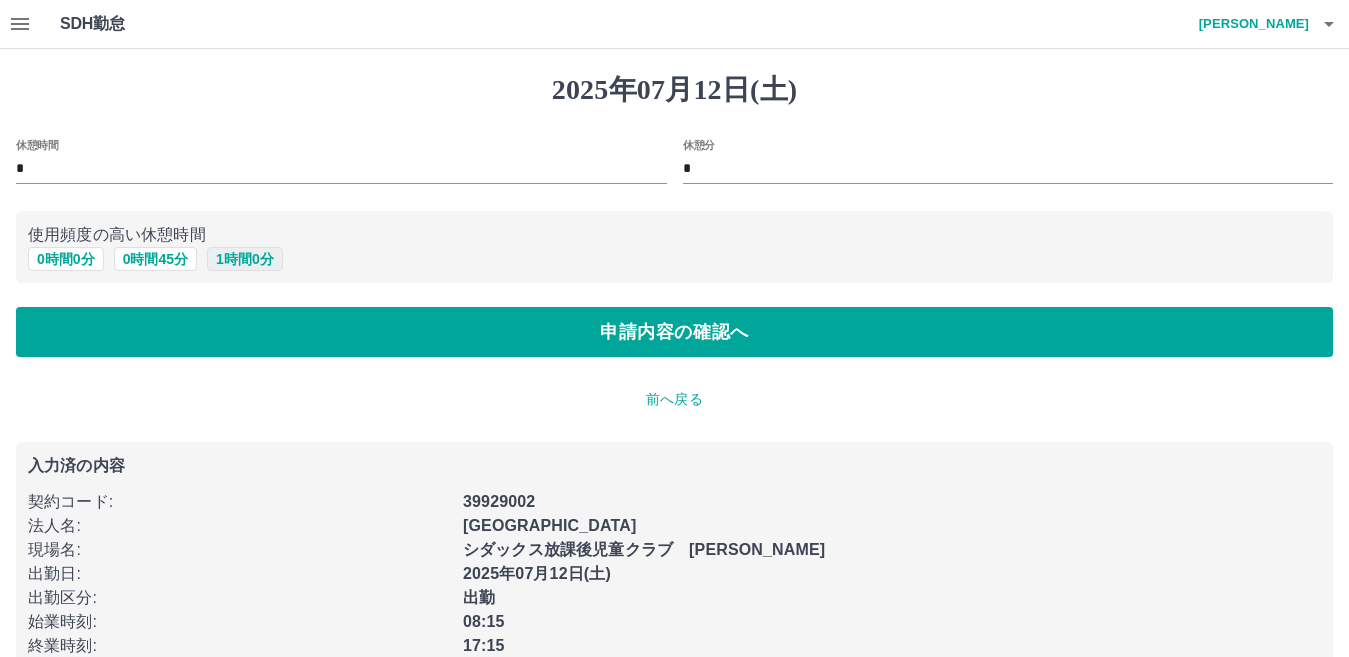 click on "1 時間 0 分" at bounding box center (245, 259) 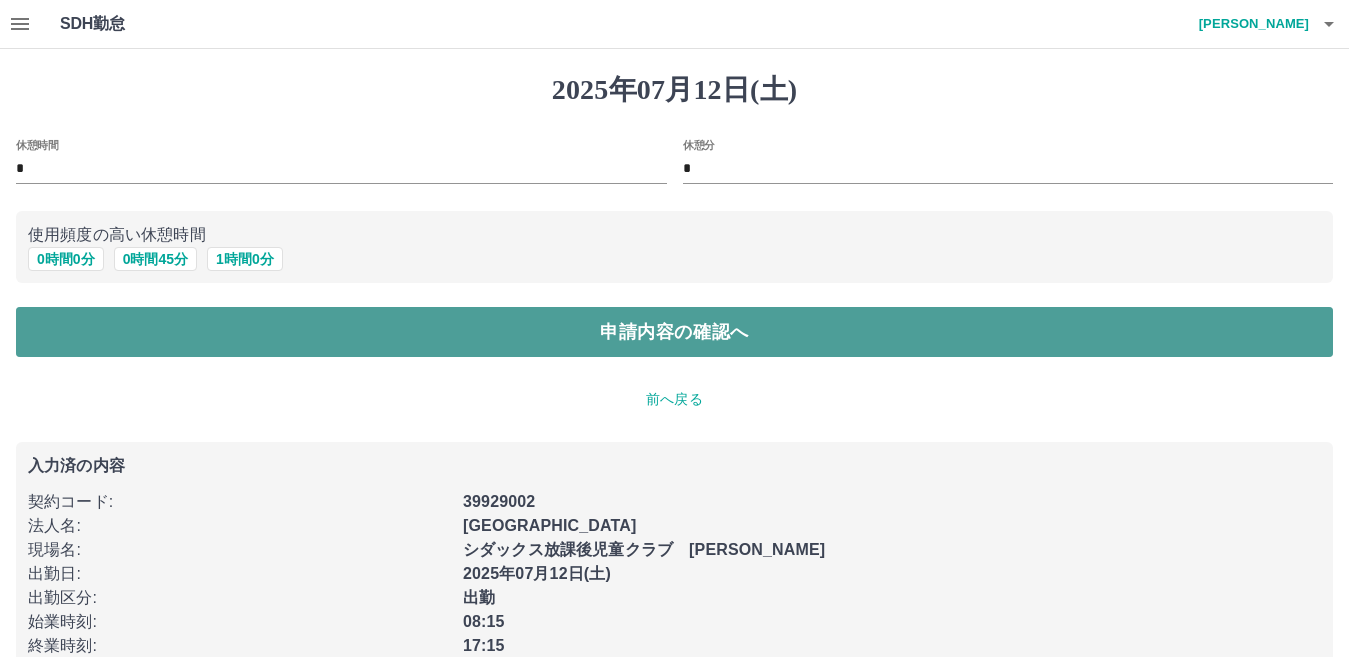 click on "申請内容の確認へ" at bounding box center [674, 332] 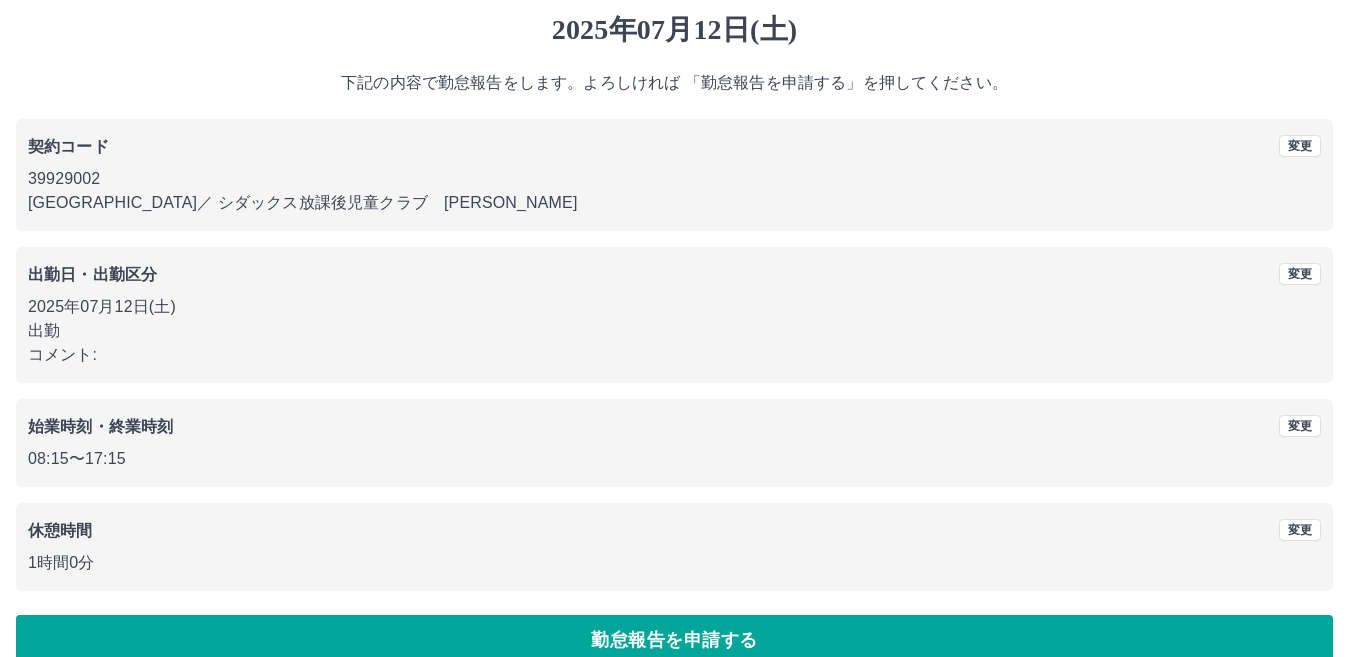 scroll, scrollTop: 92, scrollLeft: 0, axis: vertical 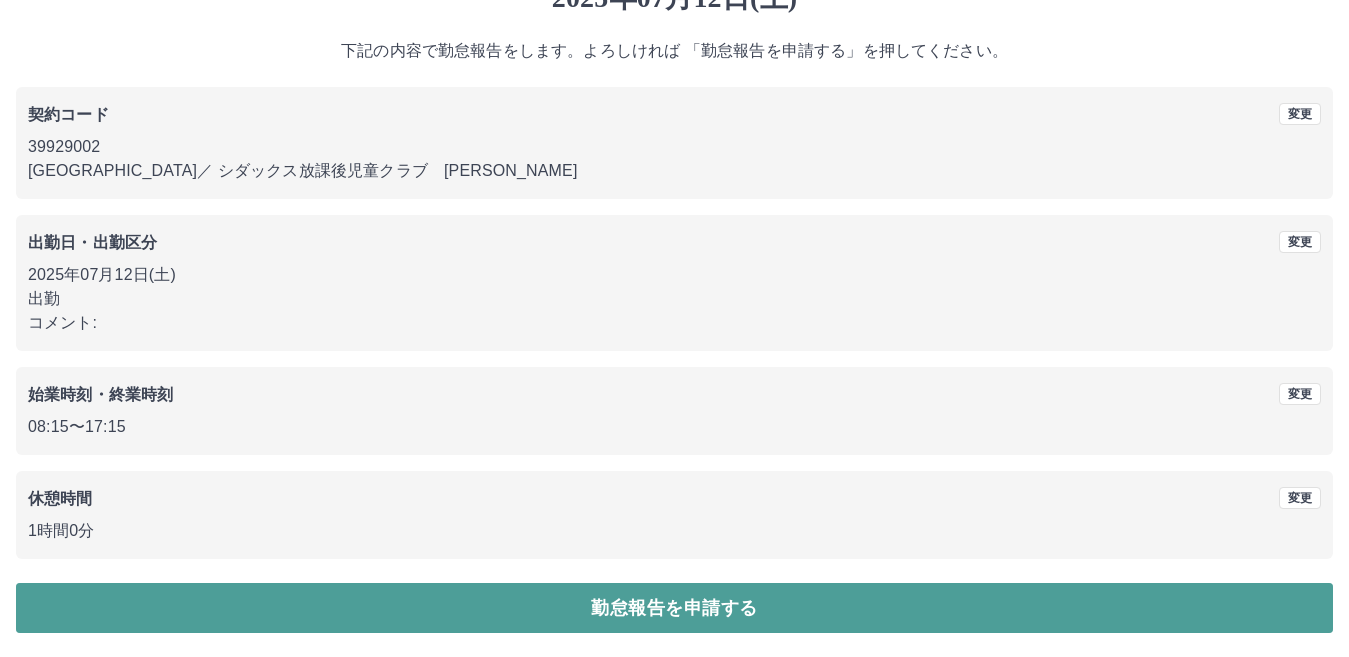 click on "勤怠報告を申請する" at bounding box center (674, 608) 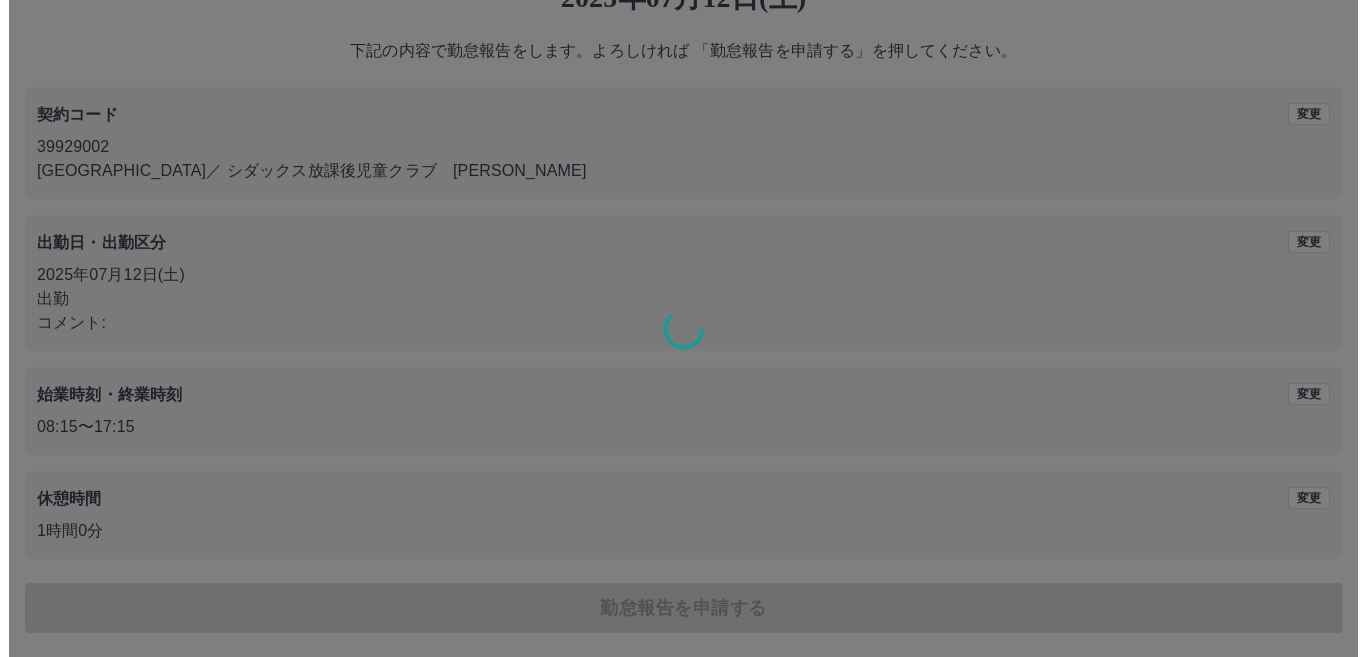 scroll, scrollTop: 0, scrollLeft: 0, axis: both 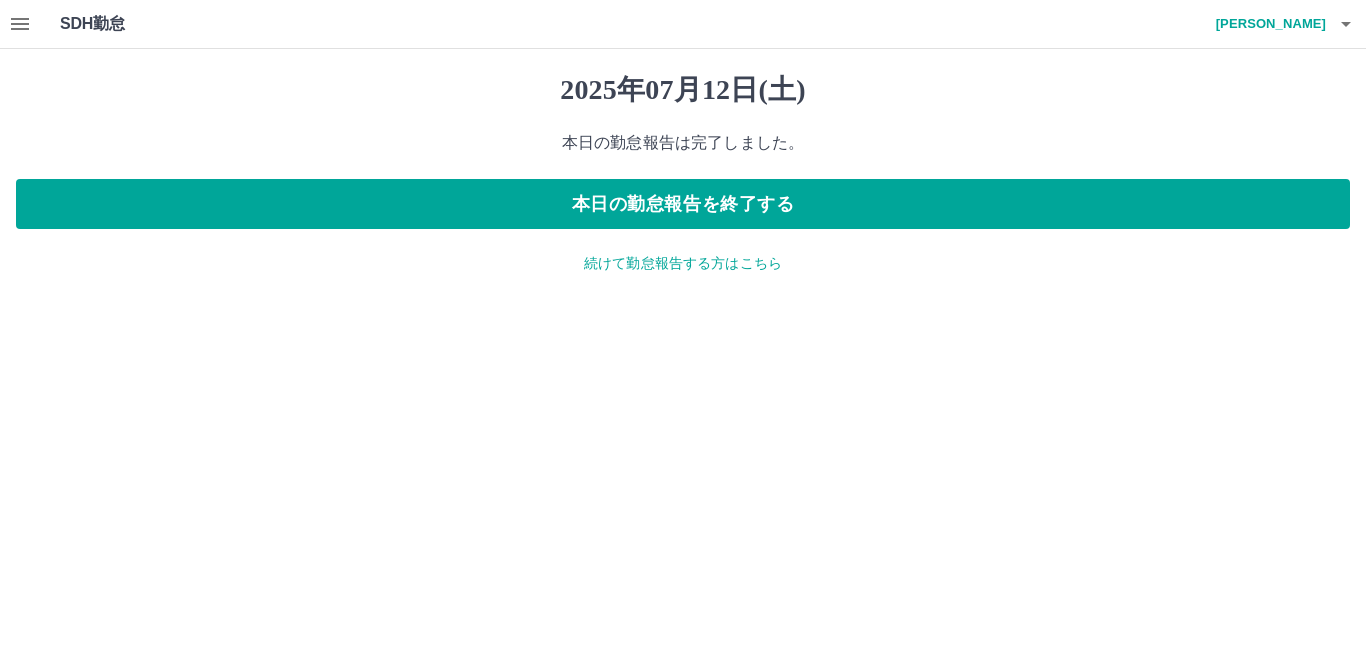 click 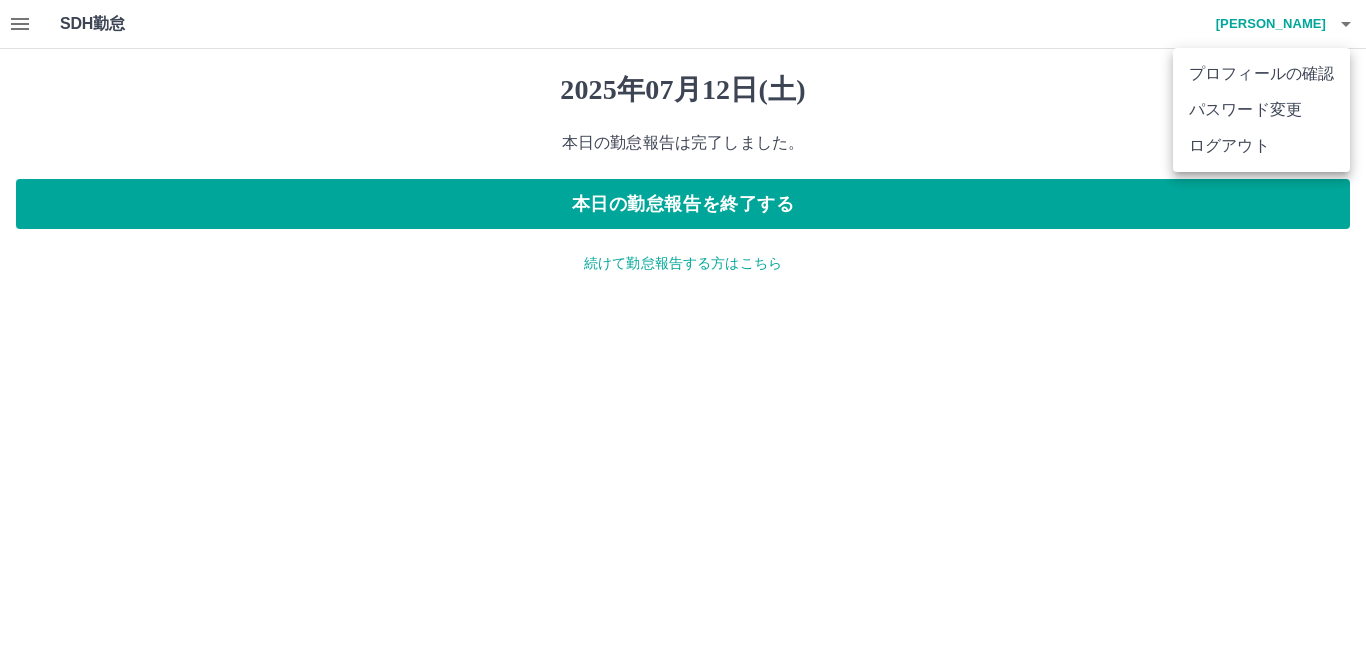 click on "ログアウト" at bounding box center [1261, 146] 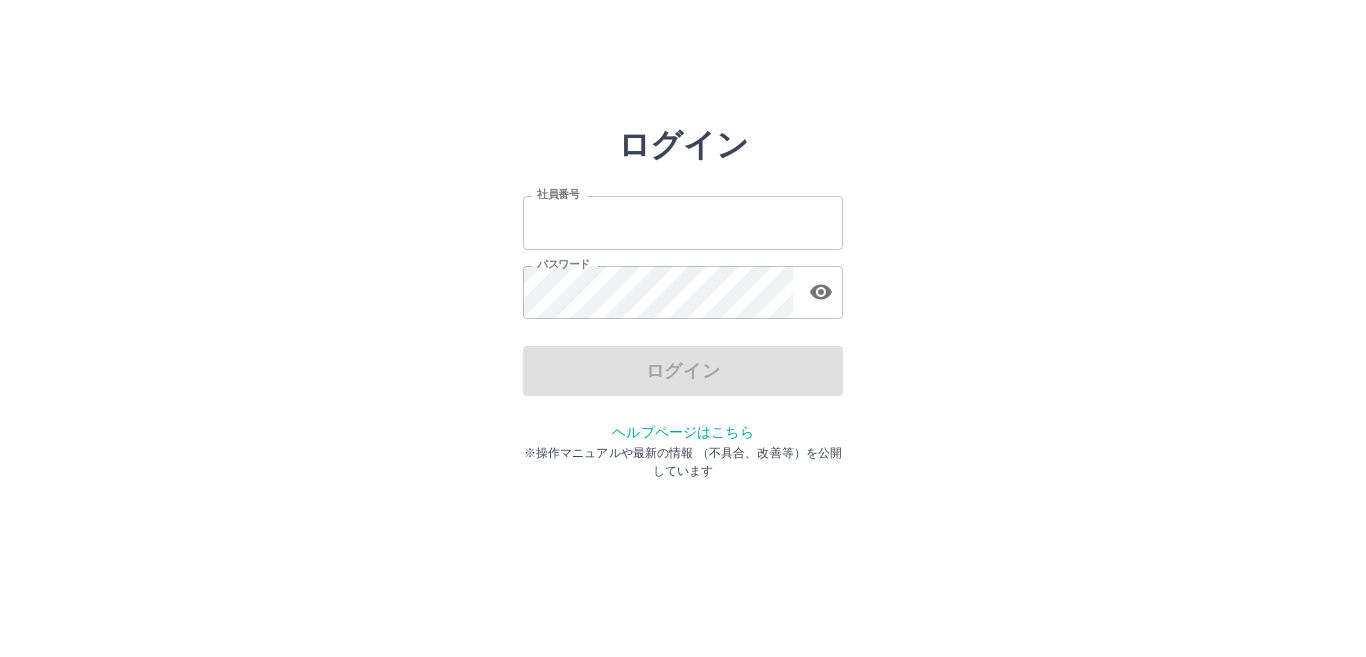 scroll, scrollTop: 0, scrollLeft: 0, axis: both 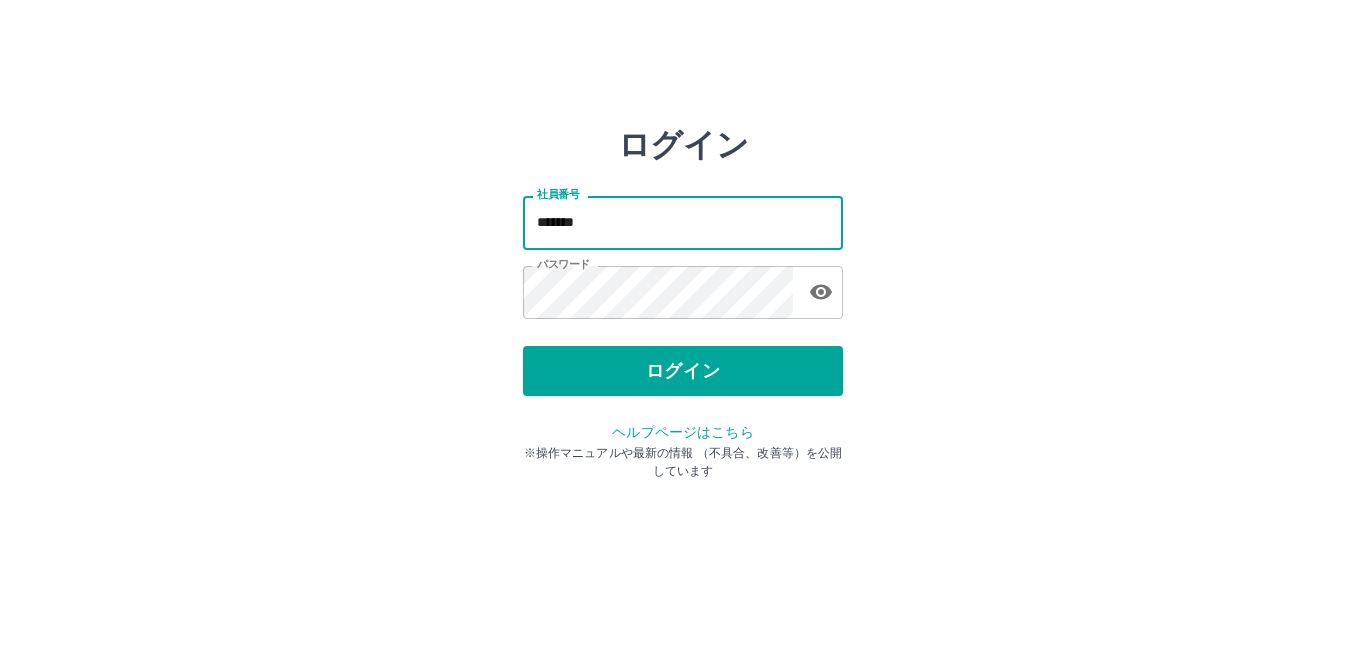 click on "*******" at bounding box center [683, 222] 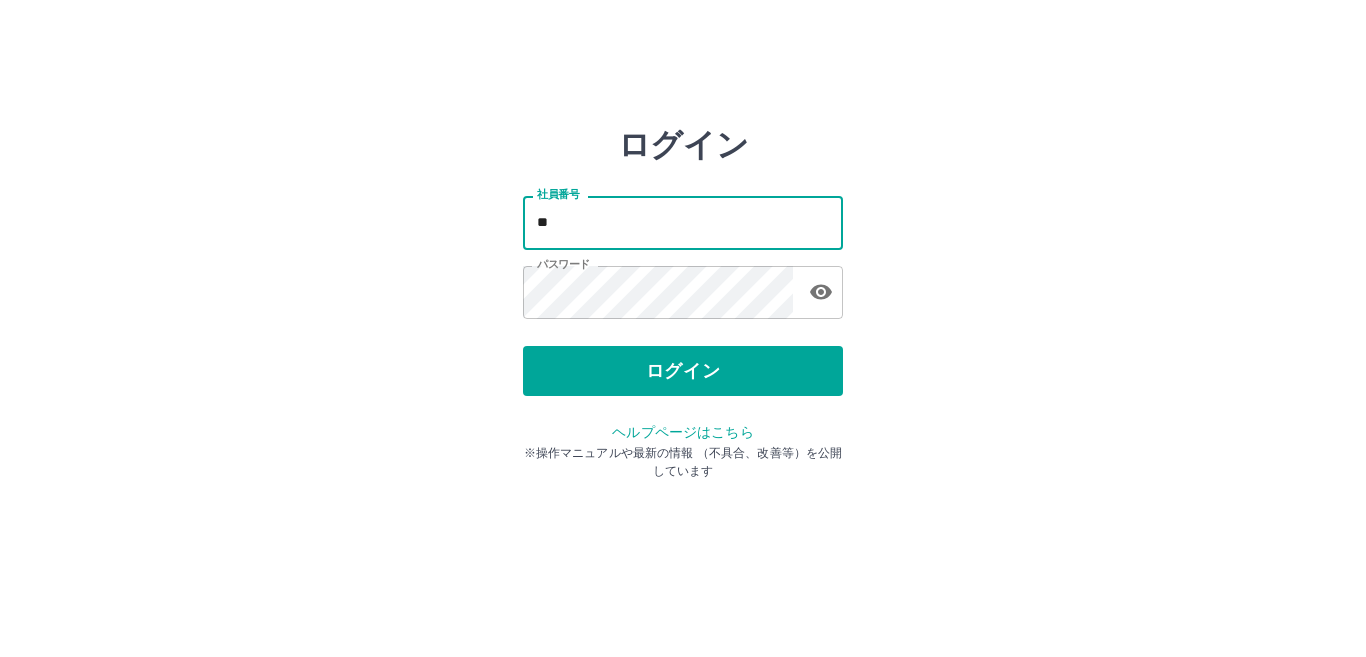 type on "*" 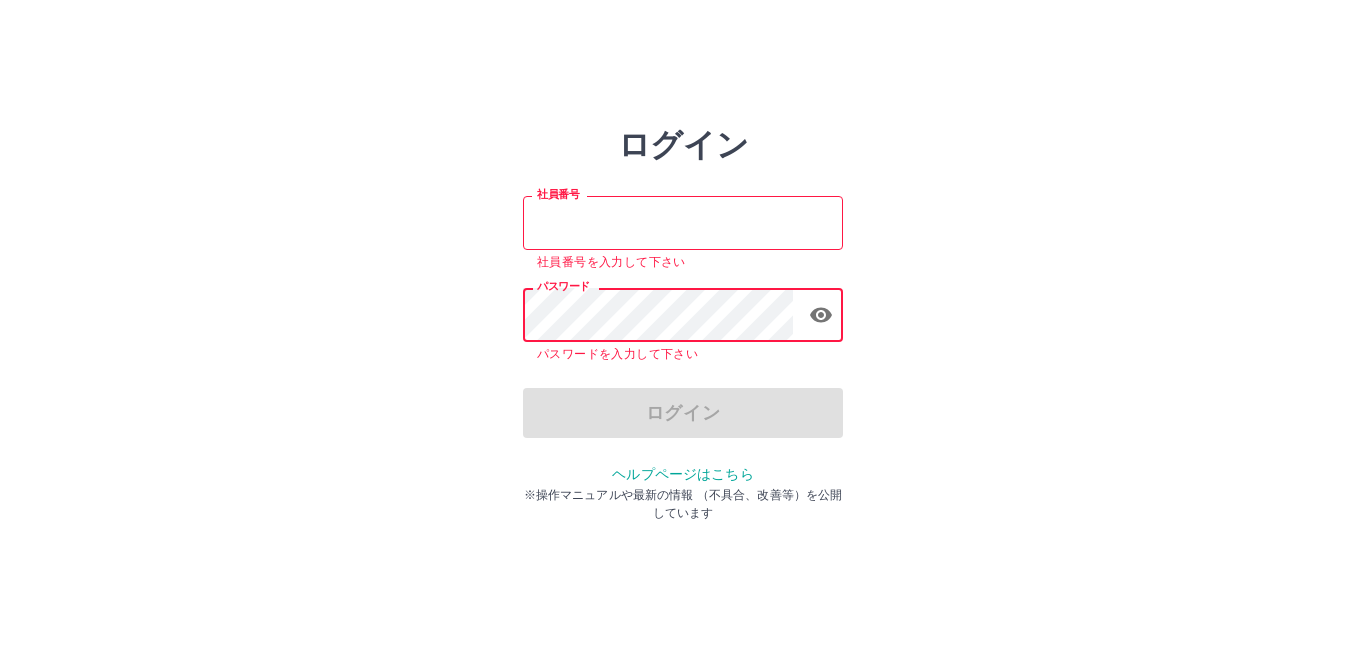 type on "*******" 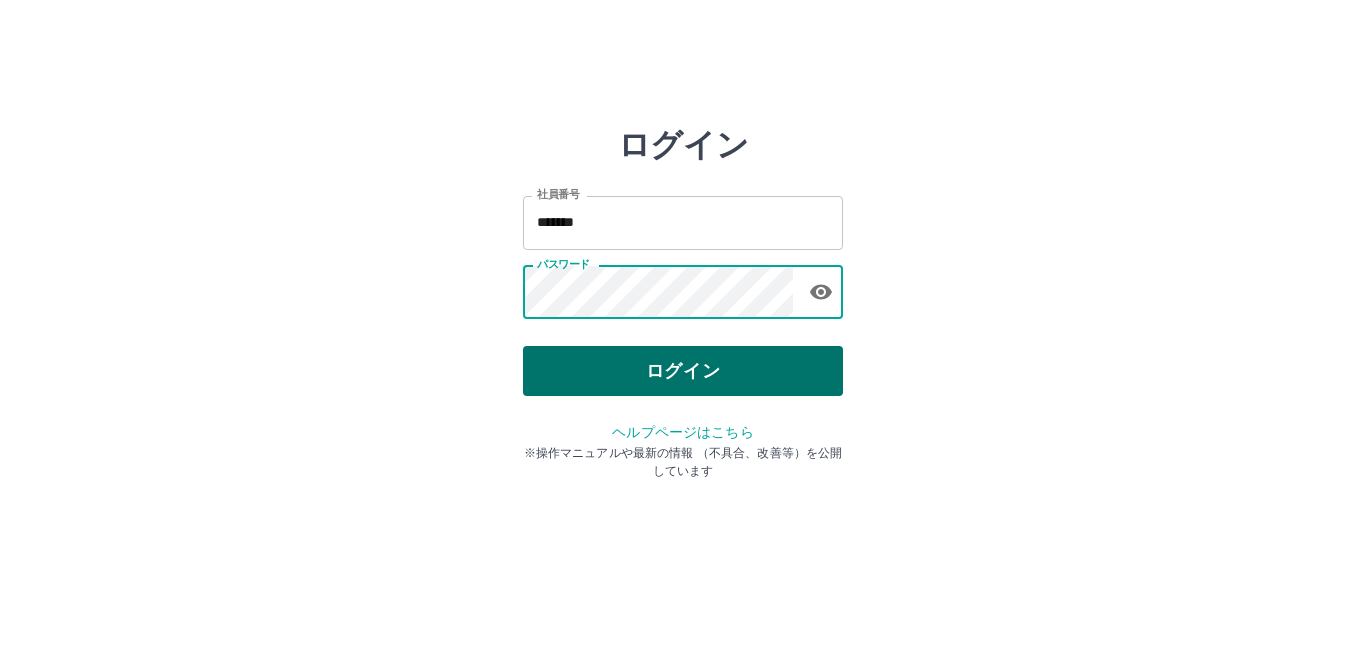 click on "ログイン" at bounding box center [683, 371] 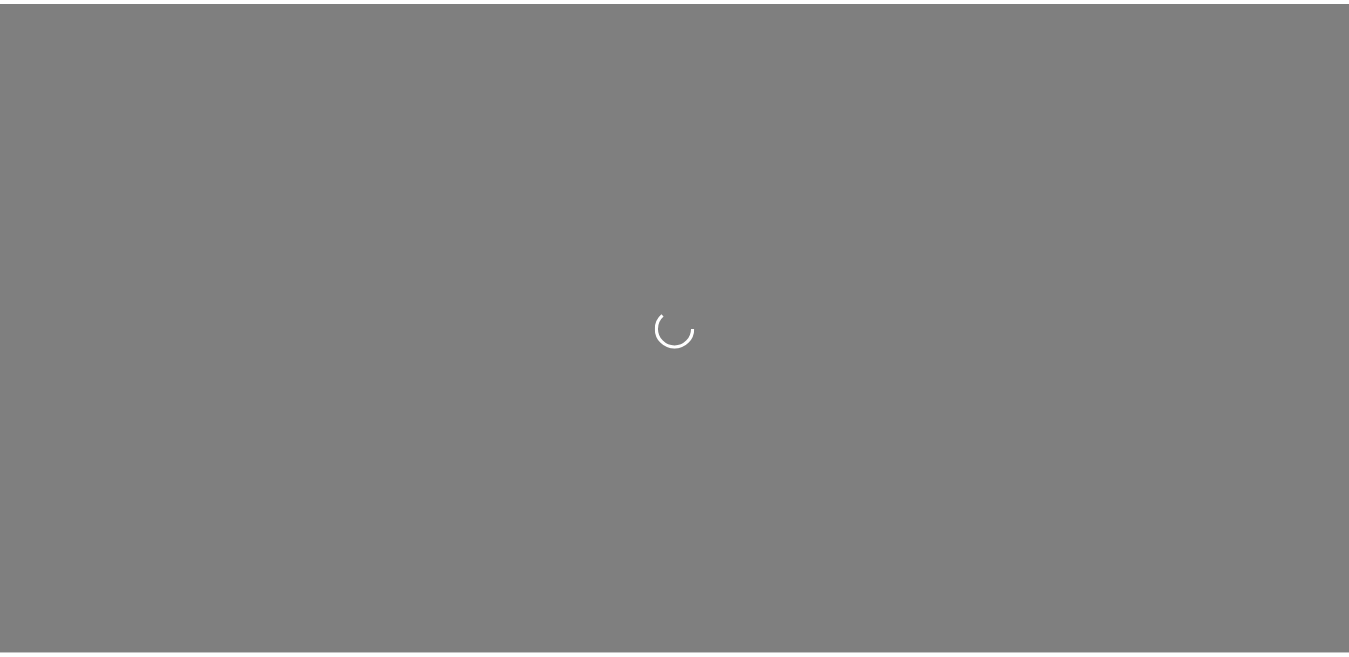 scroll, scrollTop: 0, scrollLeft: 0, axis: both 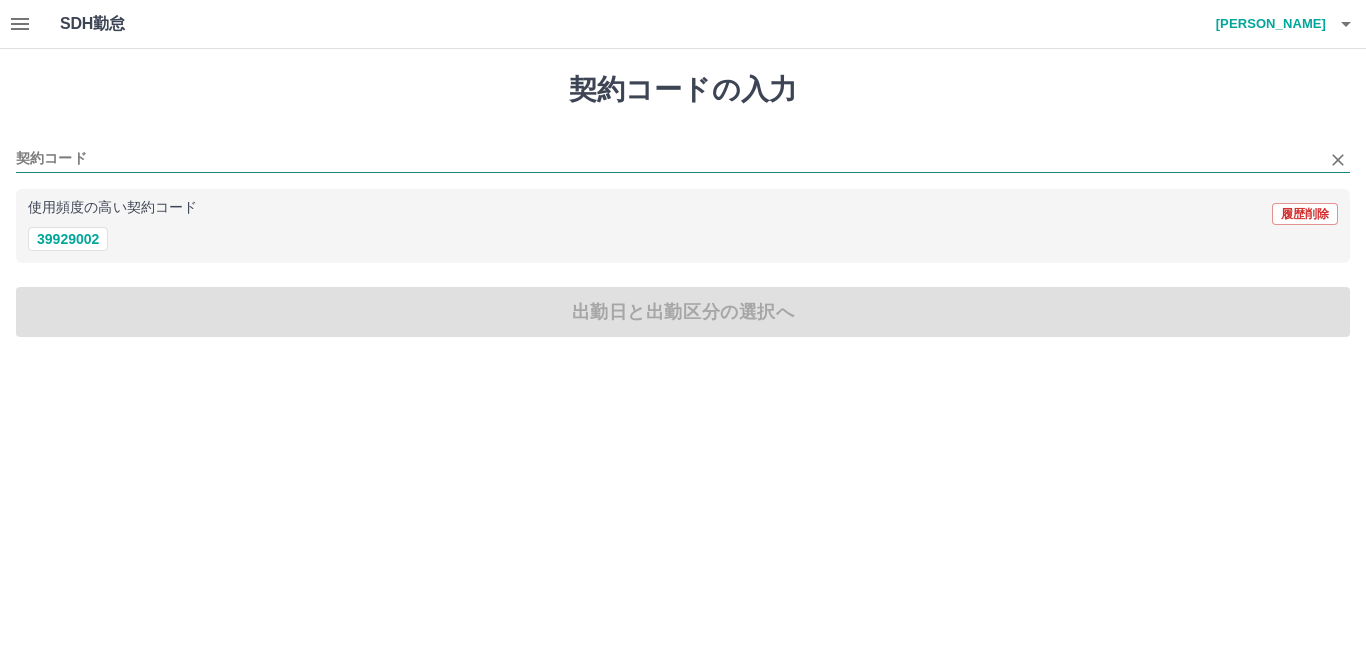 click on "契約コード" at bounding box center (668, 159) 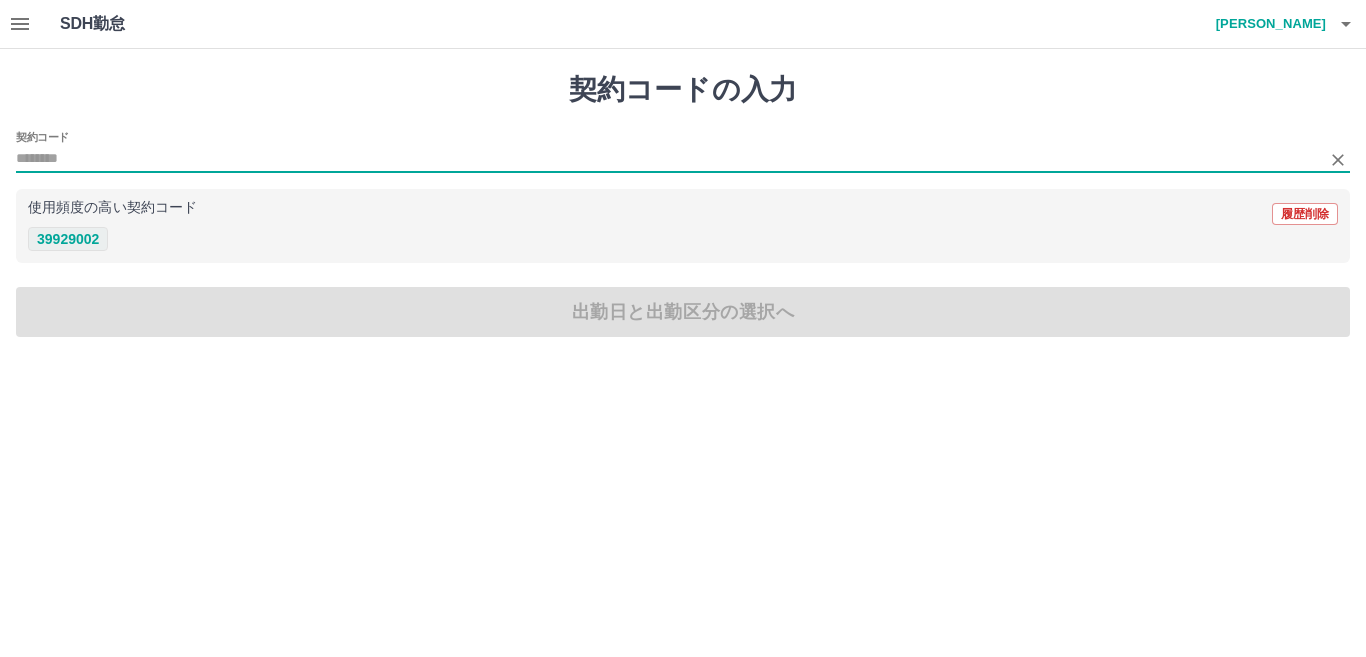 click on "39929002" at bounding box center (68, 239) 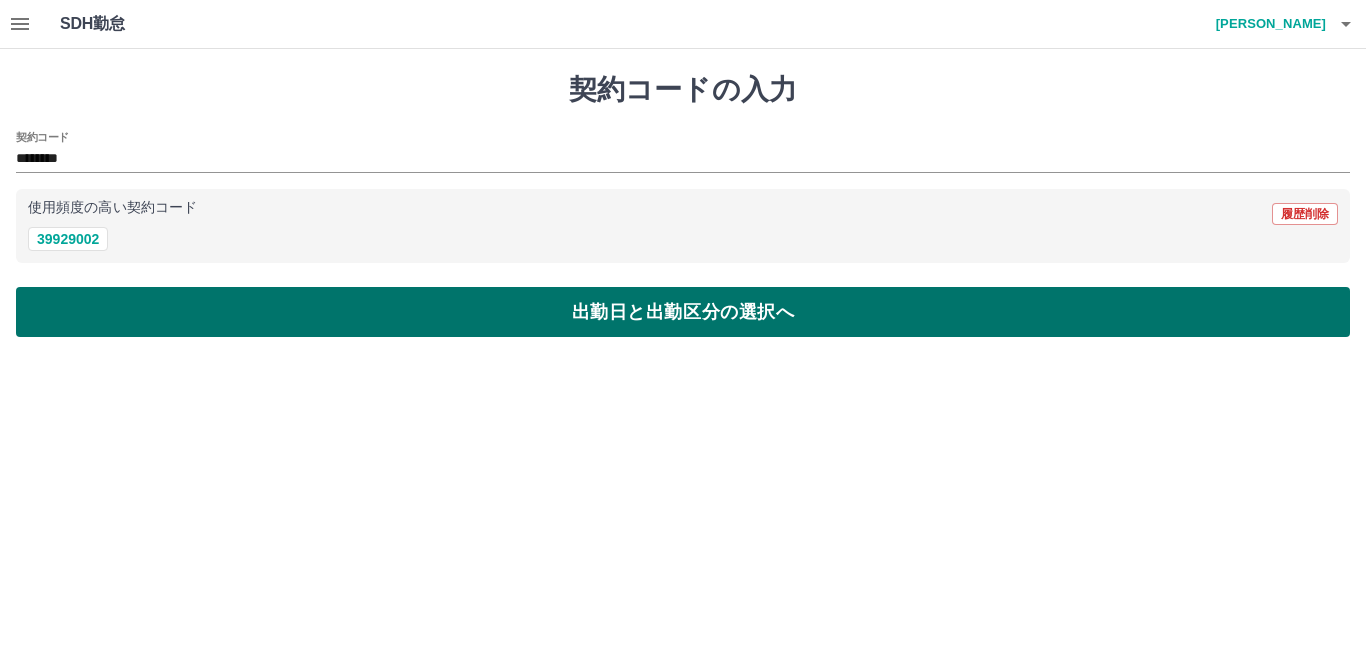 click on "出勤日と出勤区分の選択へ" at bounding box center (683, 312) 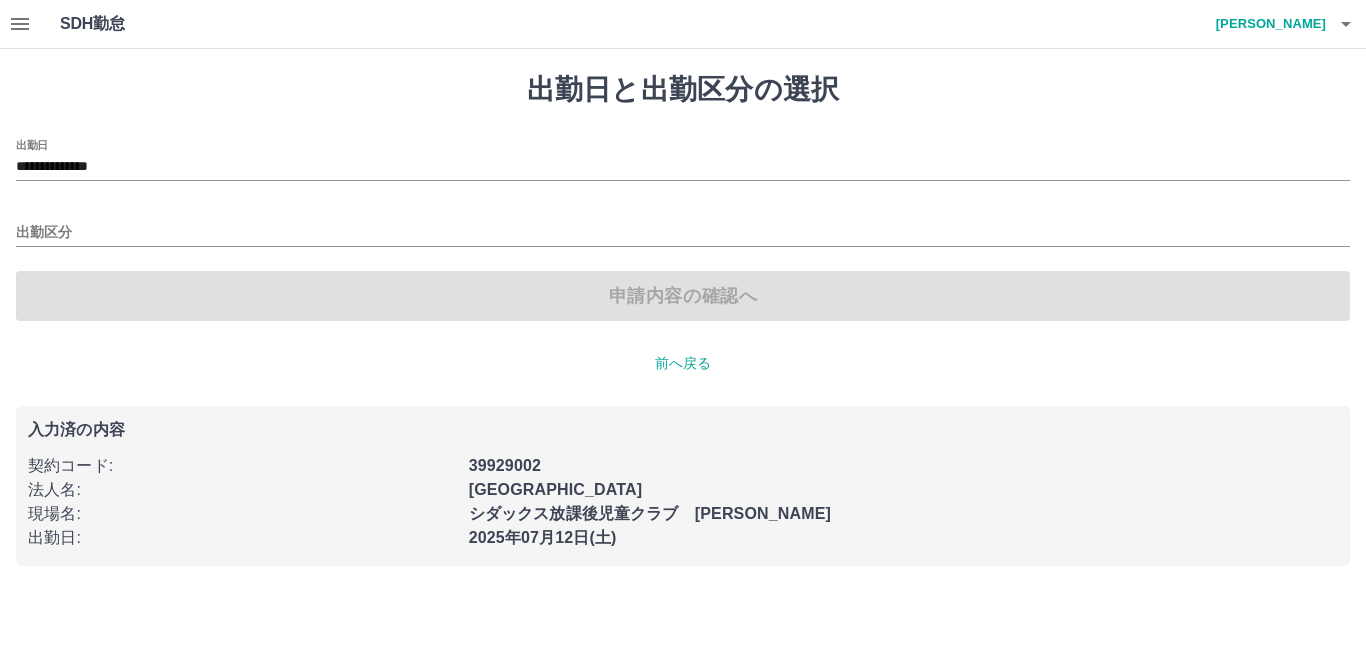 click on "出勤区分" at bounding box center [683, 226] 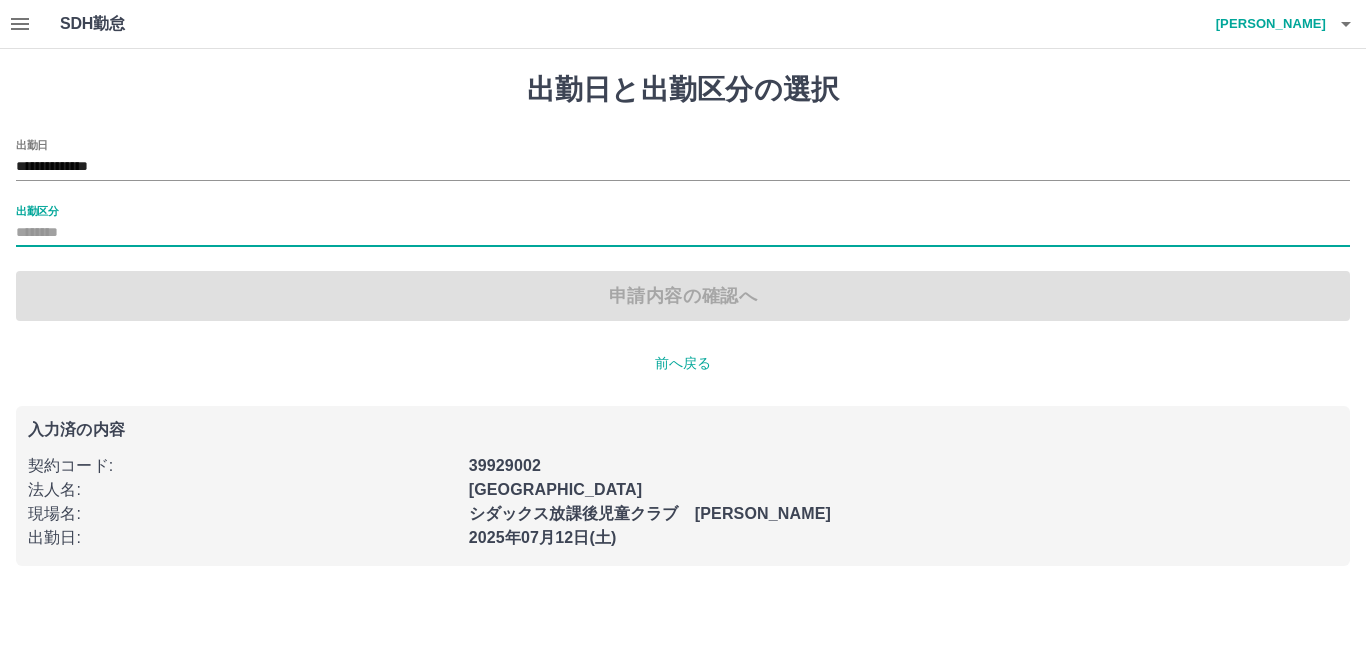 click on "出勤区分" at bounding box center (683, 233) 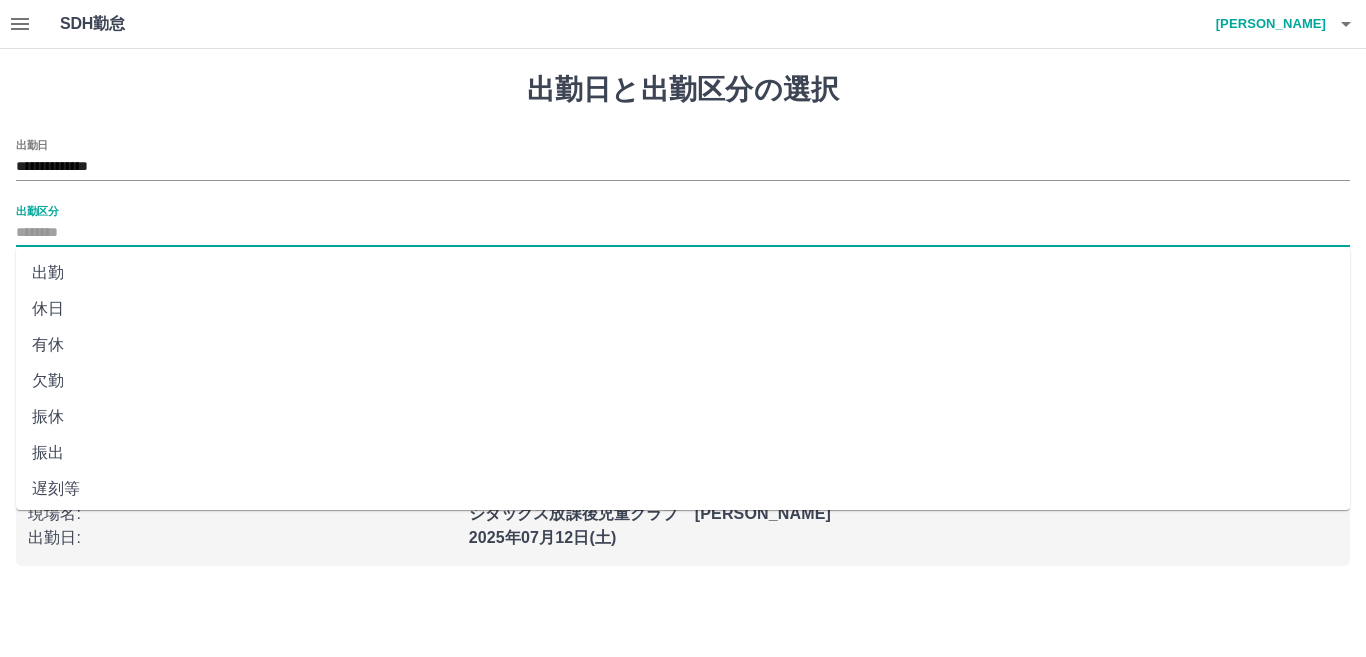 click on "出勤" at bounding box center [683, 273] 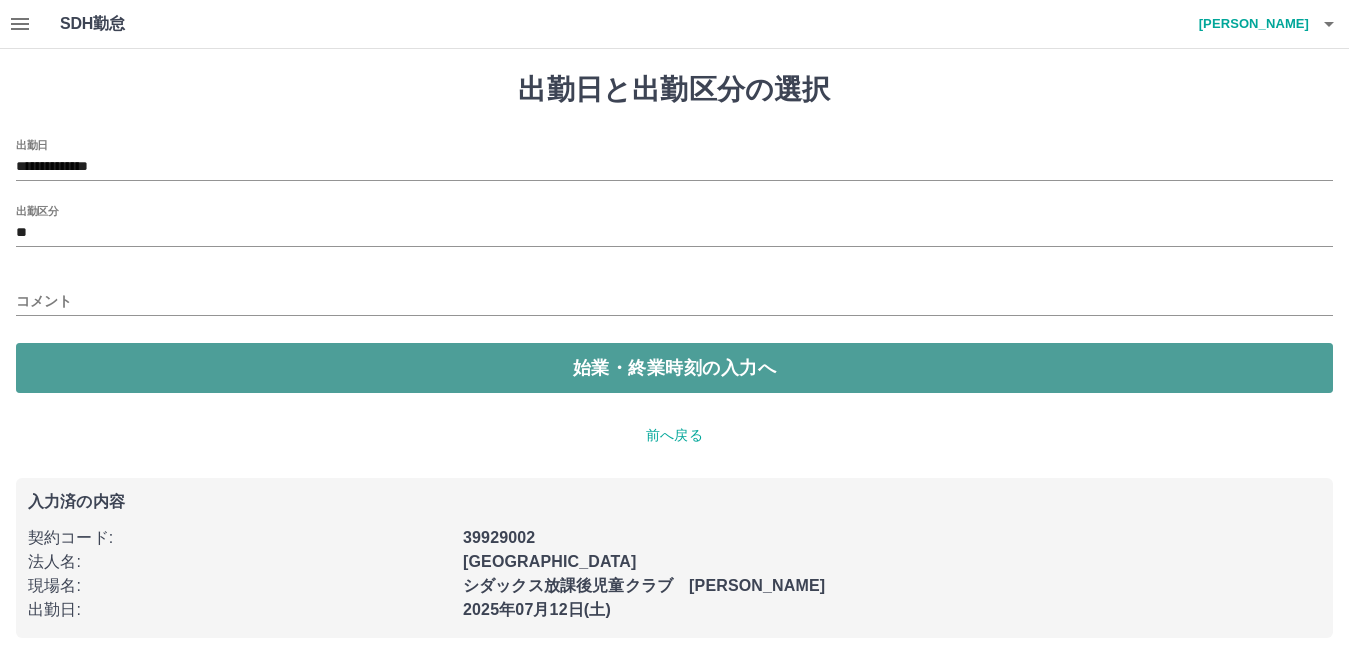 click on "始業・終業時刻の入力へ" at bounding box center (674, 368) 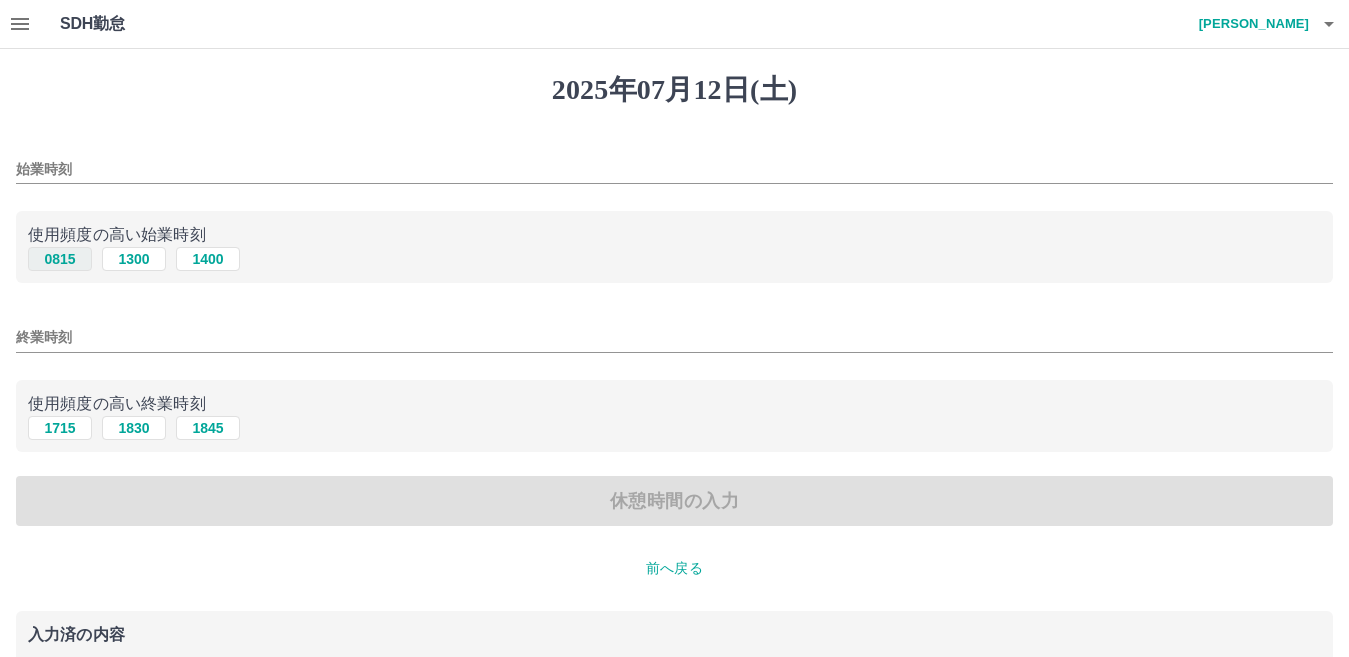 click on "0815" at bounding box center (60, 259) 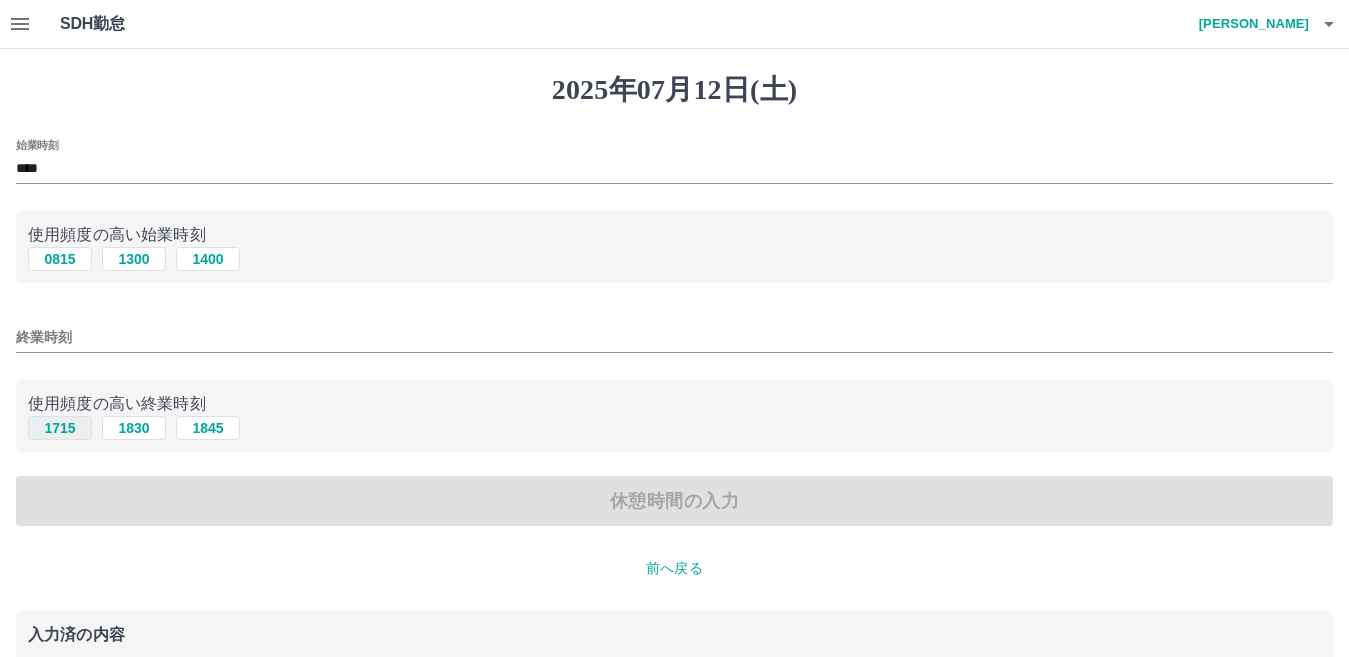 click on "1715" at bounding box center (60, 428) 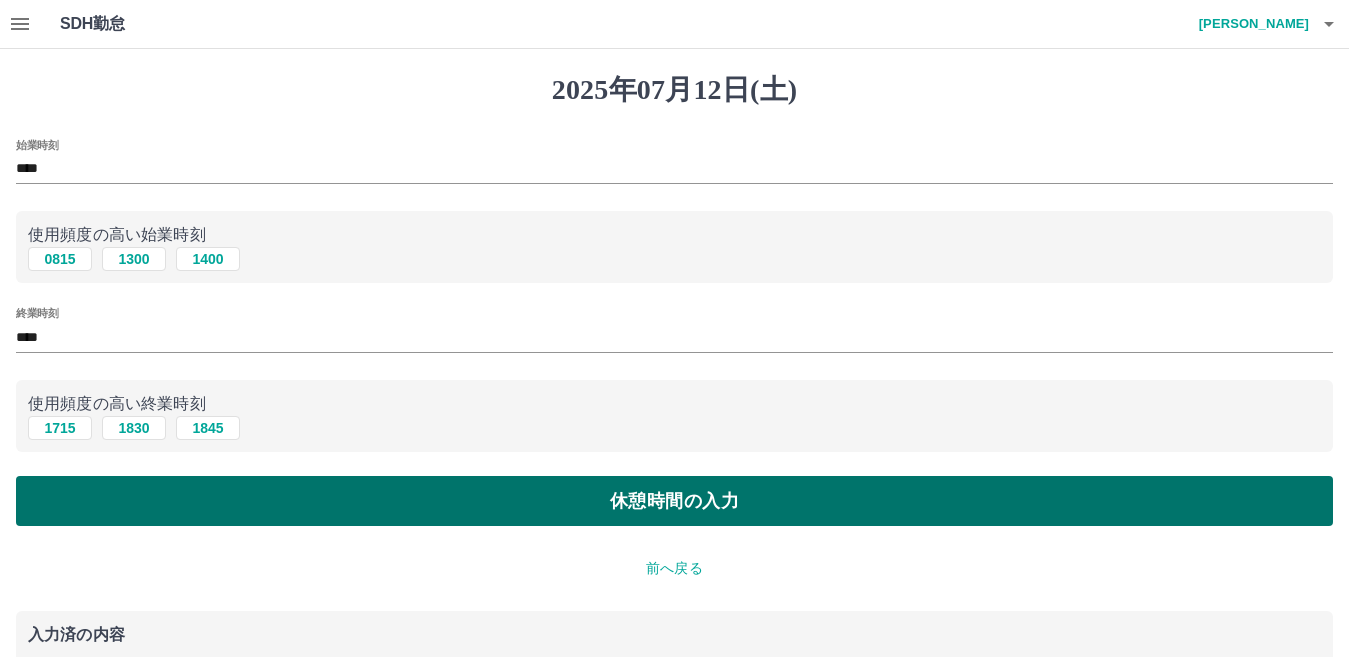 click on "休憩時間の入力" at bounding box center (674, 501) 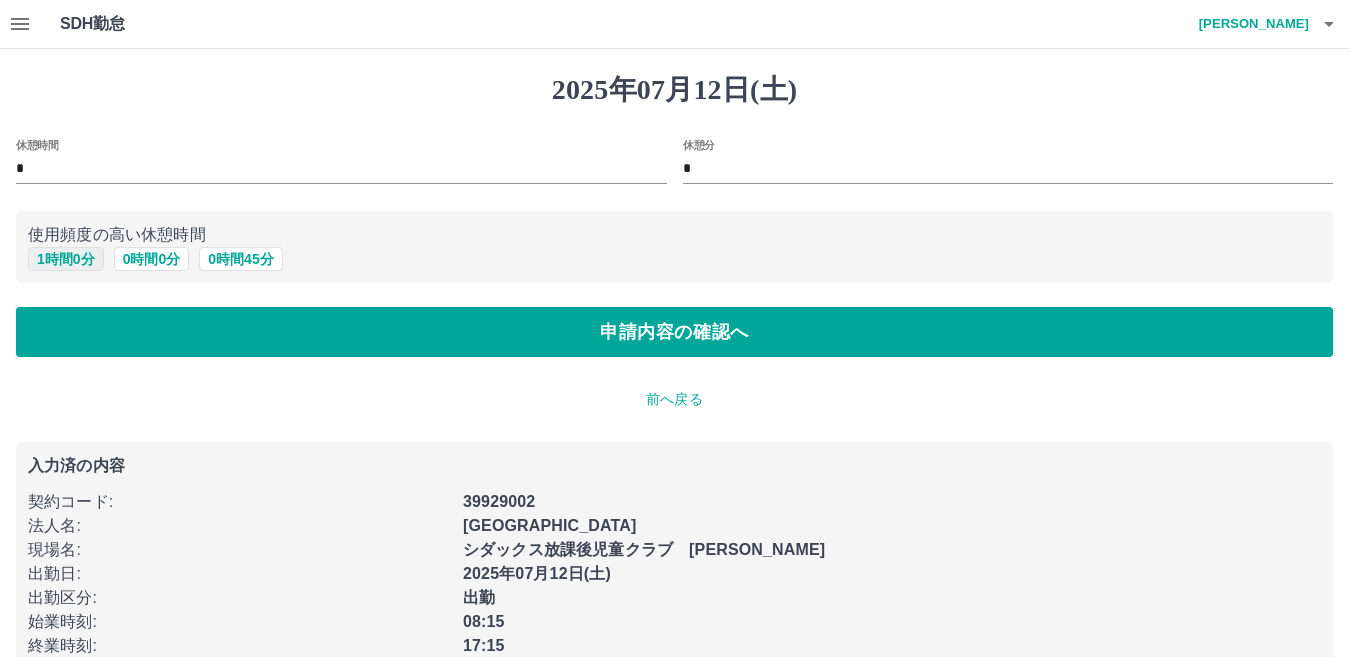 click on "1 時間 0 分" at bounding box center [66, 259] 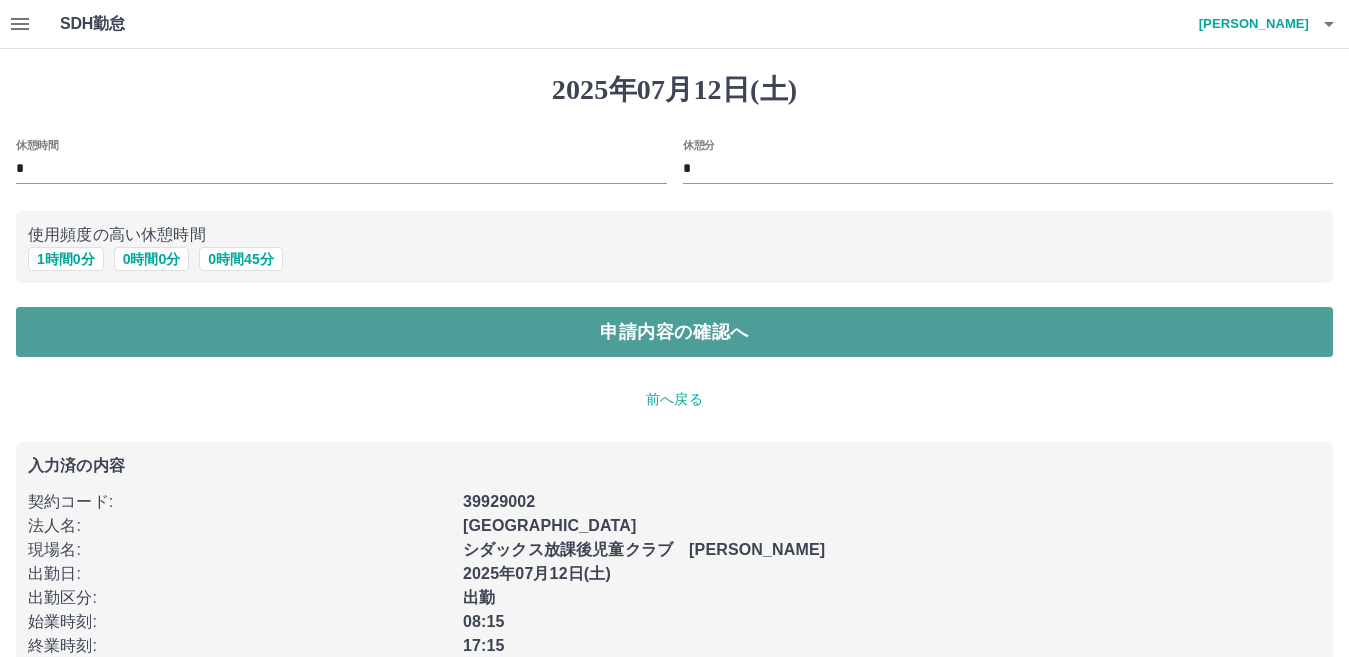 click on "申請内容の確認へ" at bounding box center (674, 332) 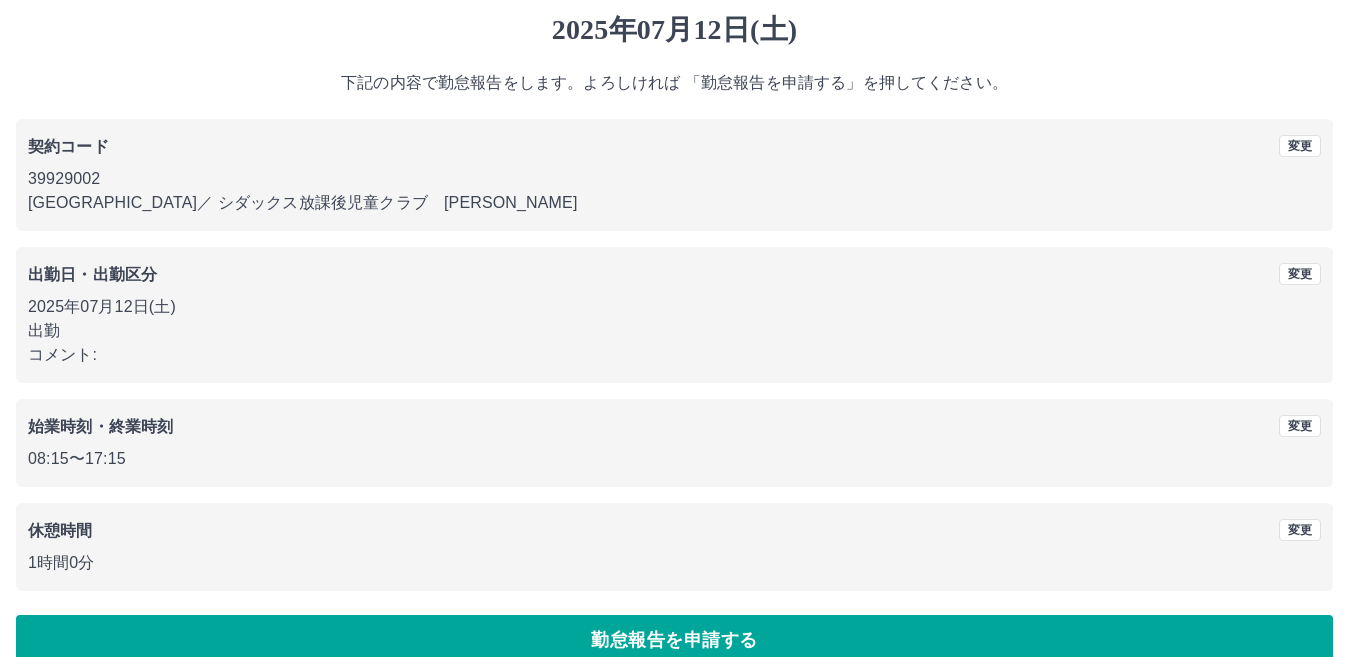 scroll, scrollTop: 92, scrollLeft: 0, axis: vertical 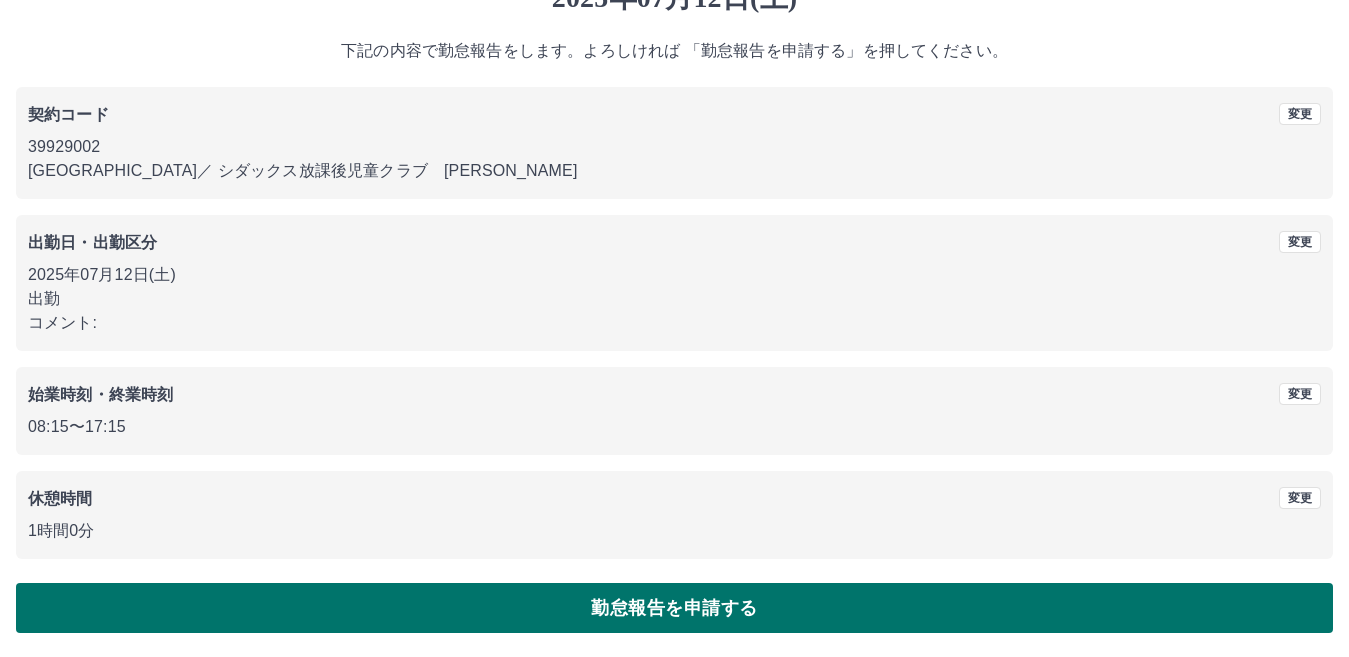 click on "勤怠報告を申請する" at bounding box center [674, 608] 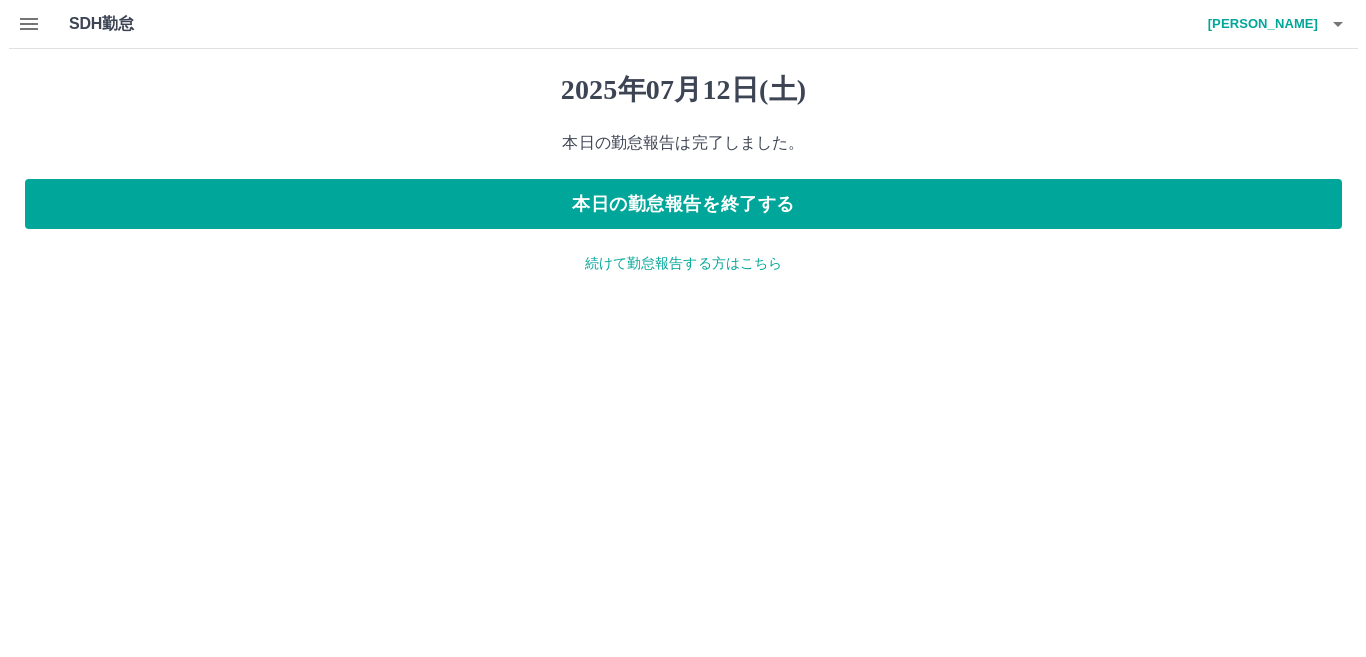 scroll, scrollTop: 0, scrollLeft: 0, axis: both 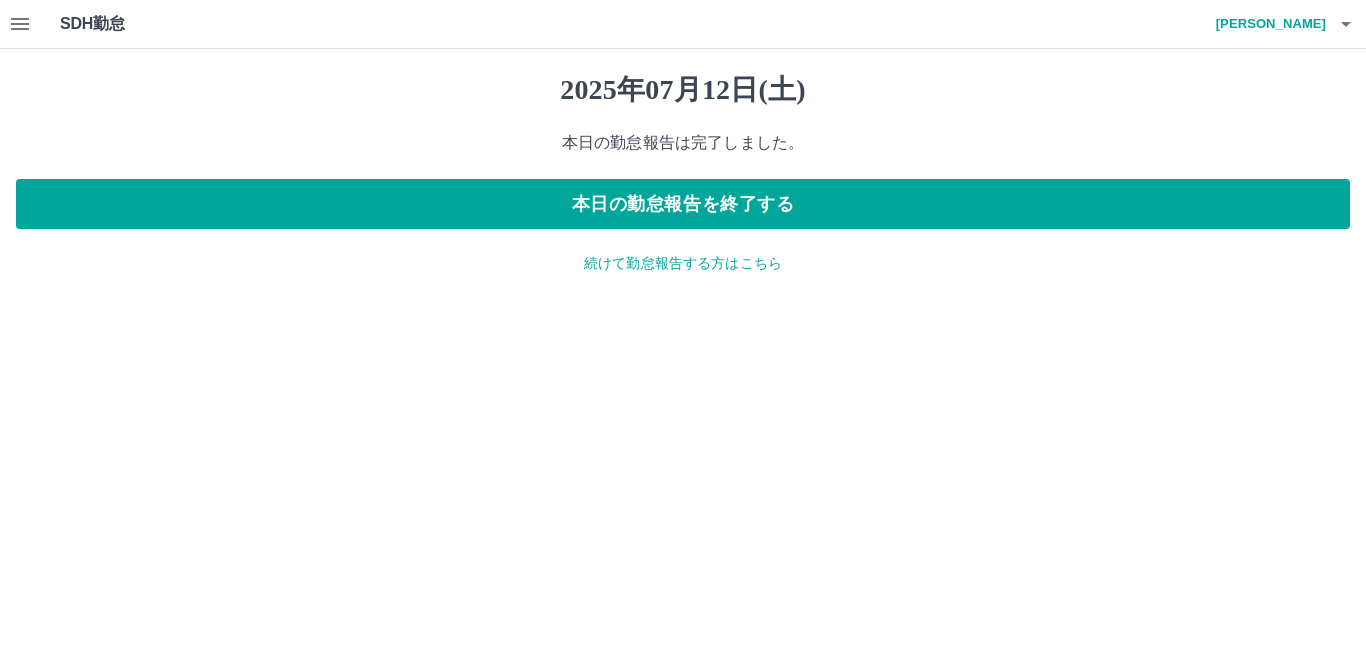 click 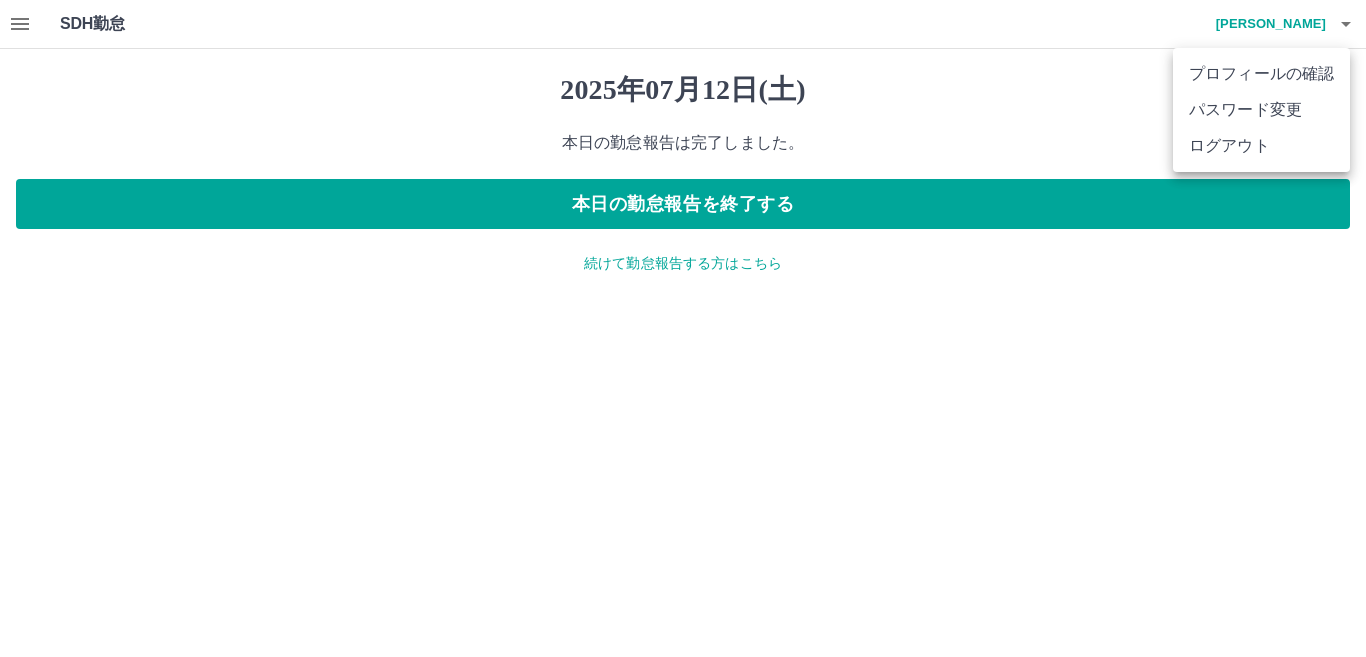 click on "ログアウト" at bounding box center (1261, 146) 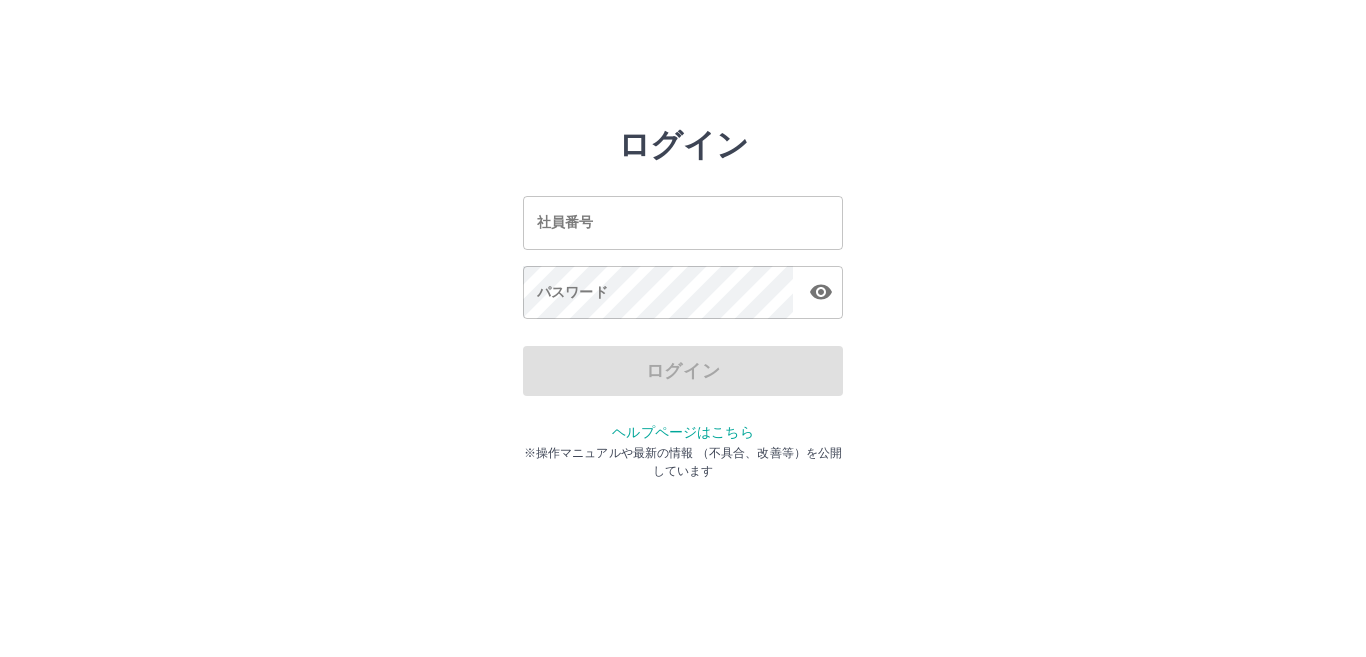 scroll, scrollTop: 0, scrollLeft: 0, axis: both 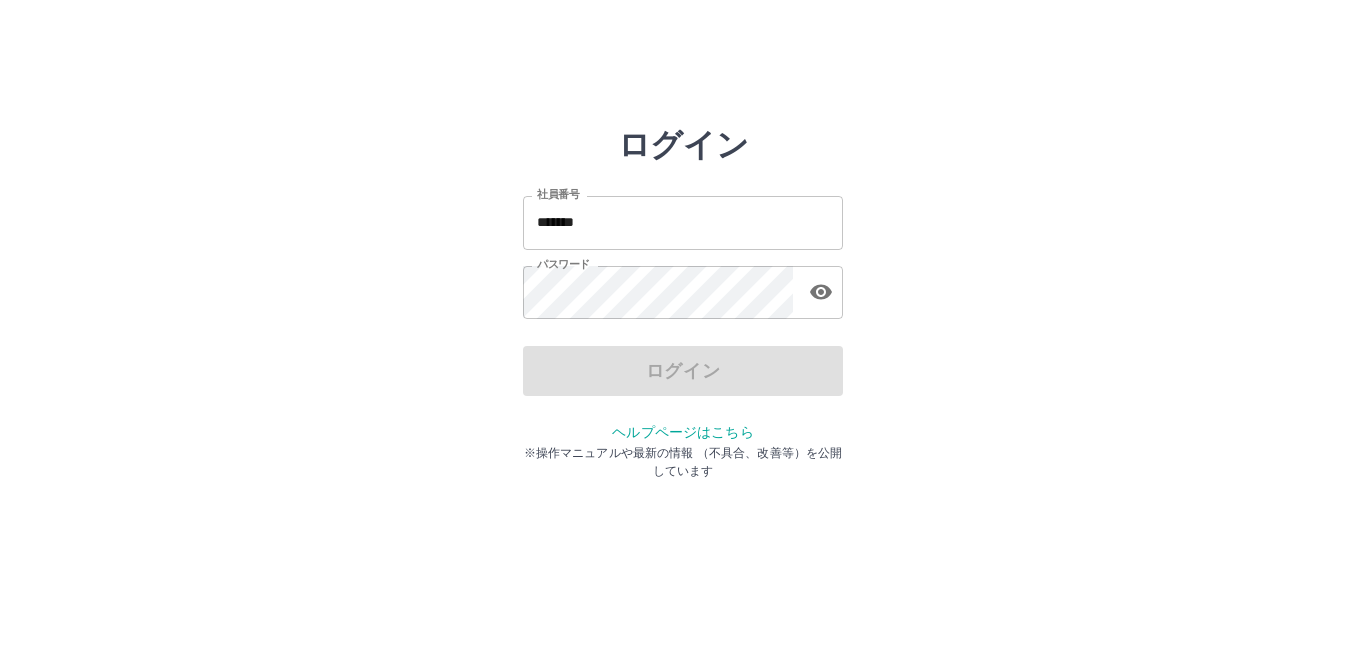 click on "*******" at bounding box center [683, 222] 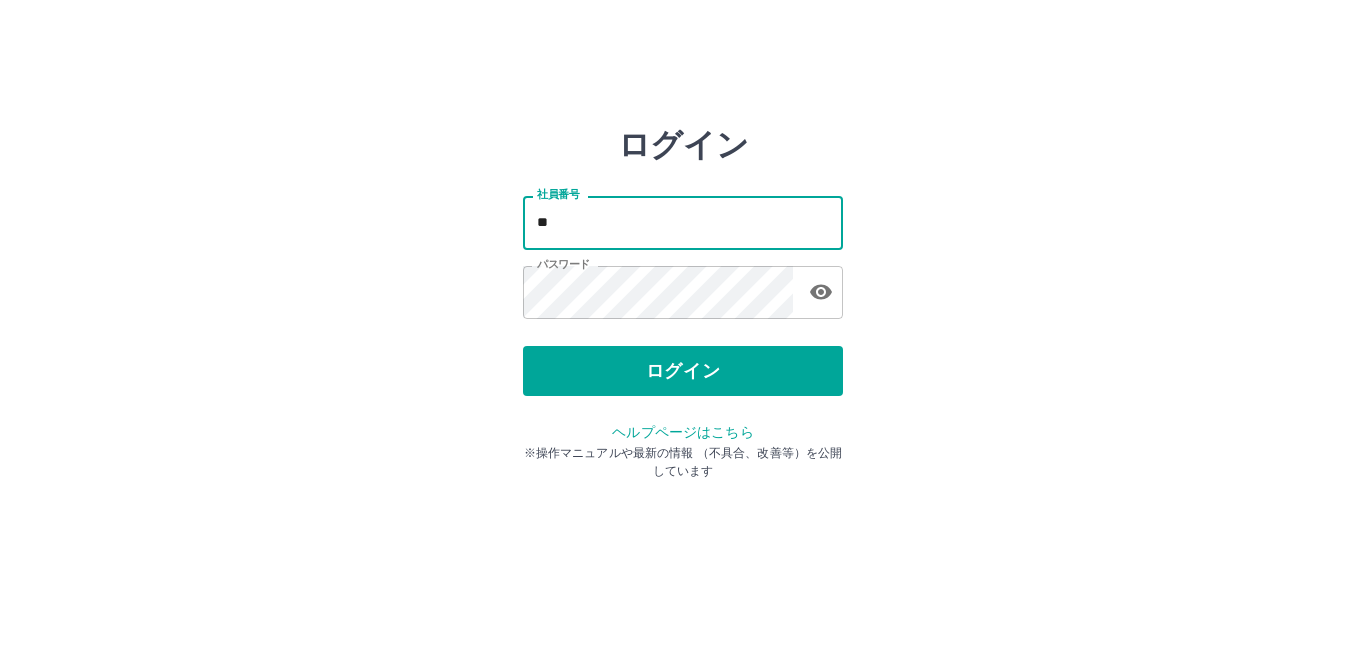 type on "*" 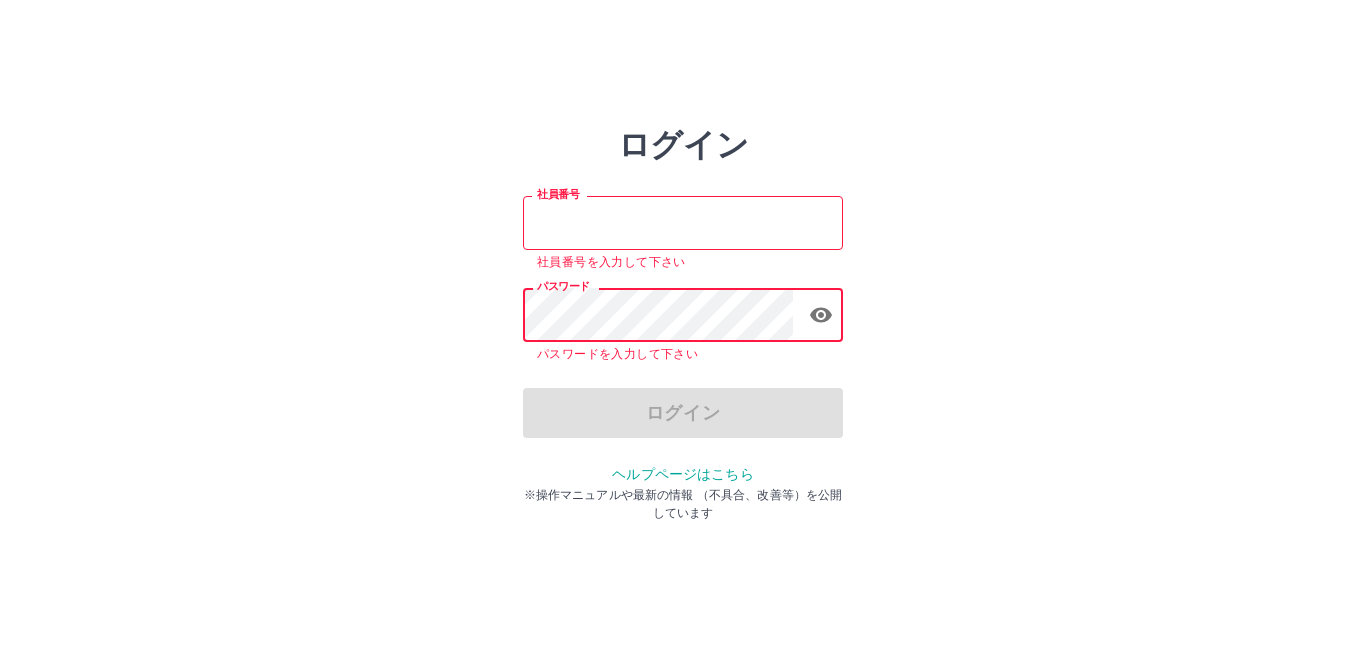 type on "*******" 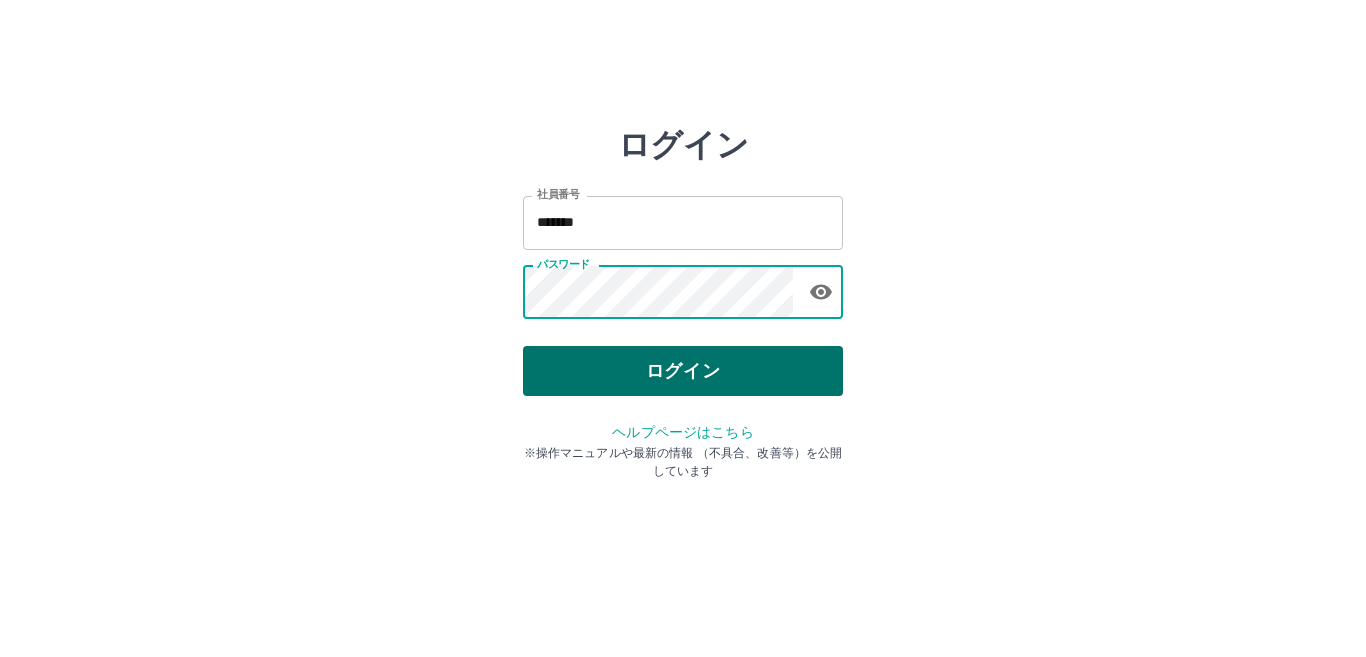click on "ログイン" at bounding box center [683, 371] 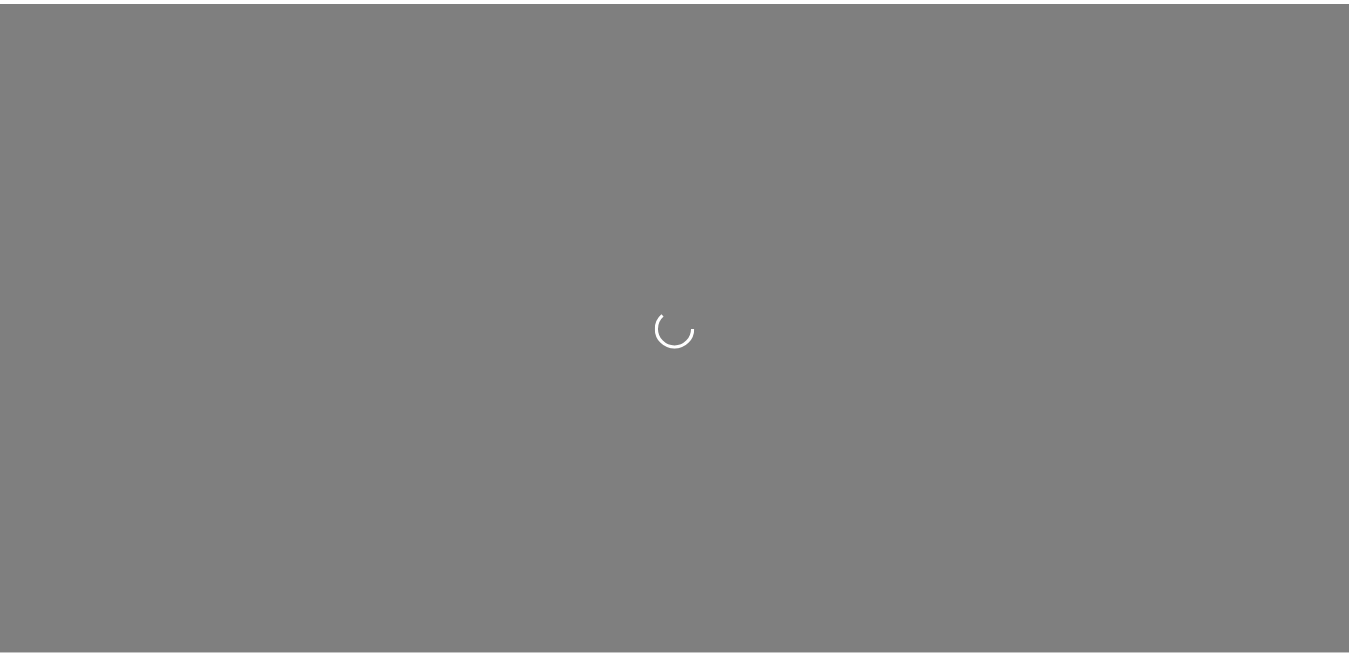 scroll, scrollTop: 0, scrollLeft: 0, axis: both 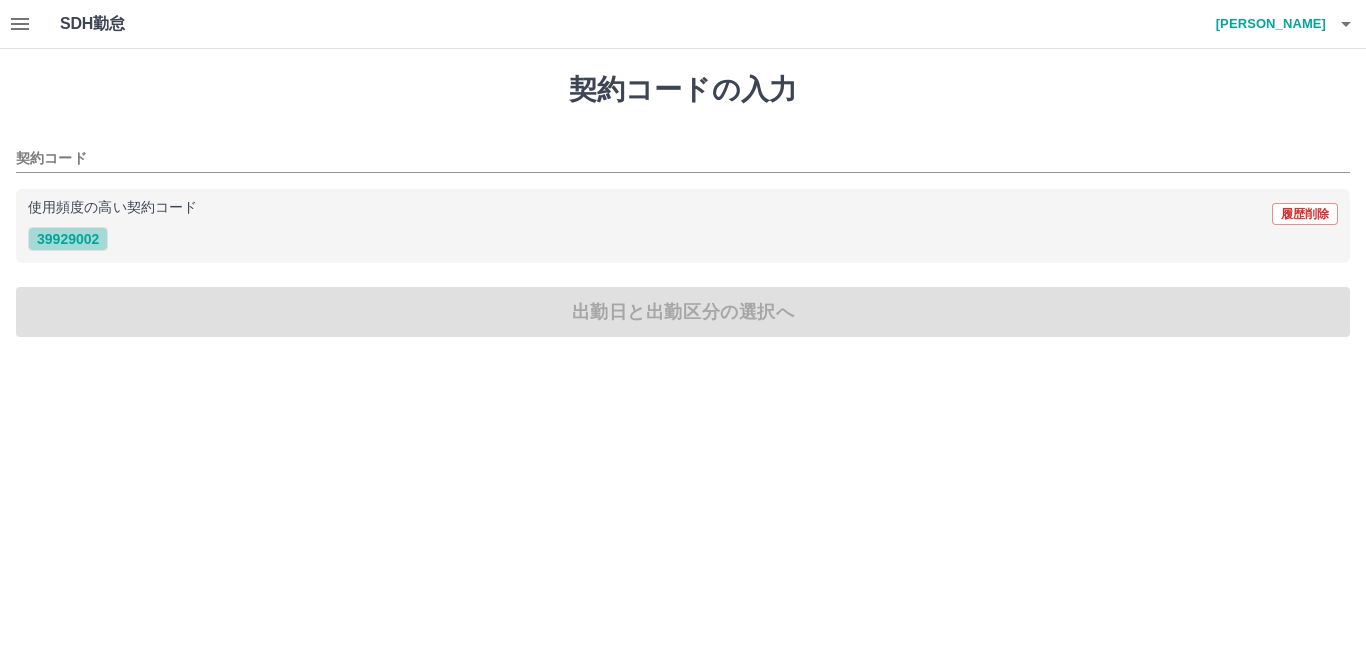click on "39929002" at bounding box center [68, 239] 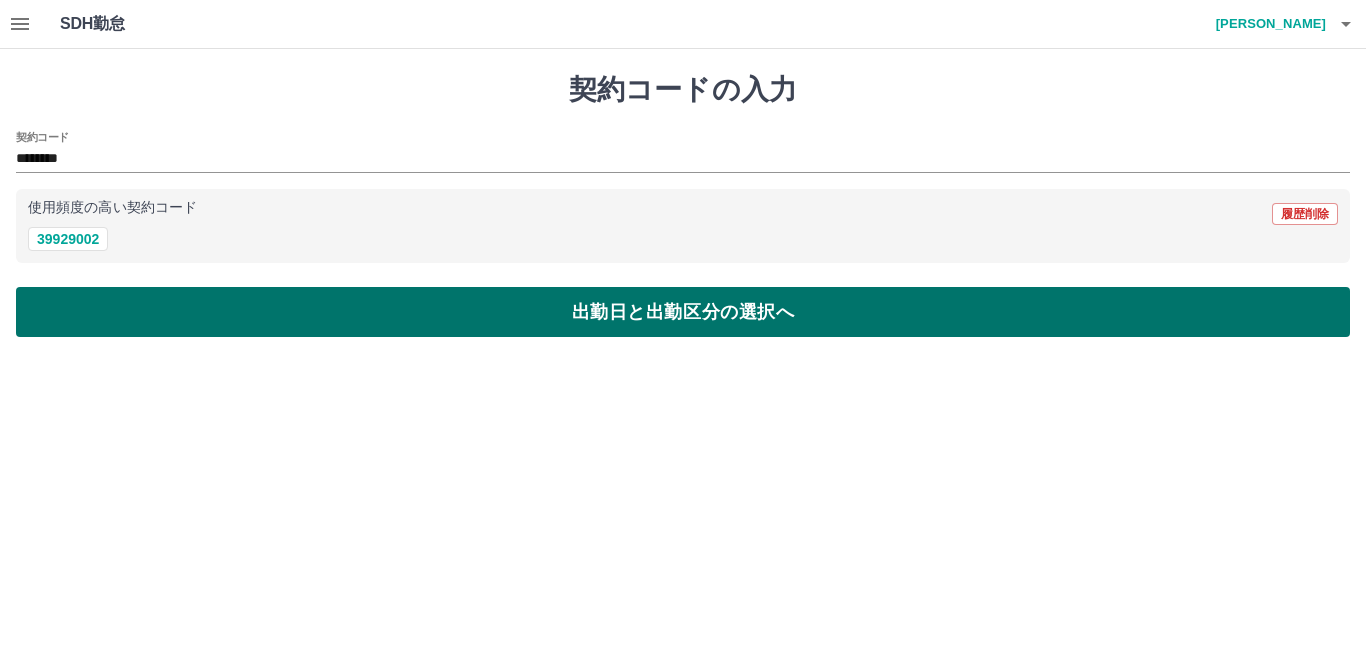 click on "出勤日と出勤区分の選択へ" at bounding box center [683, 312] 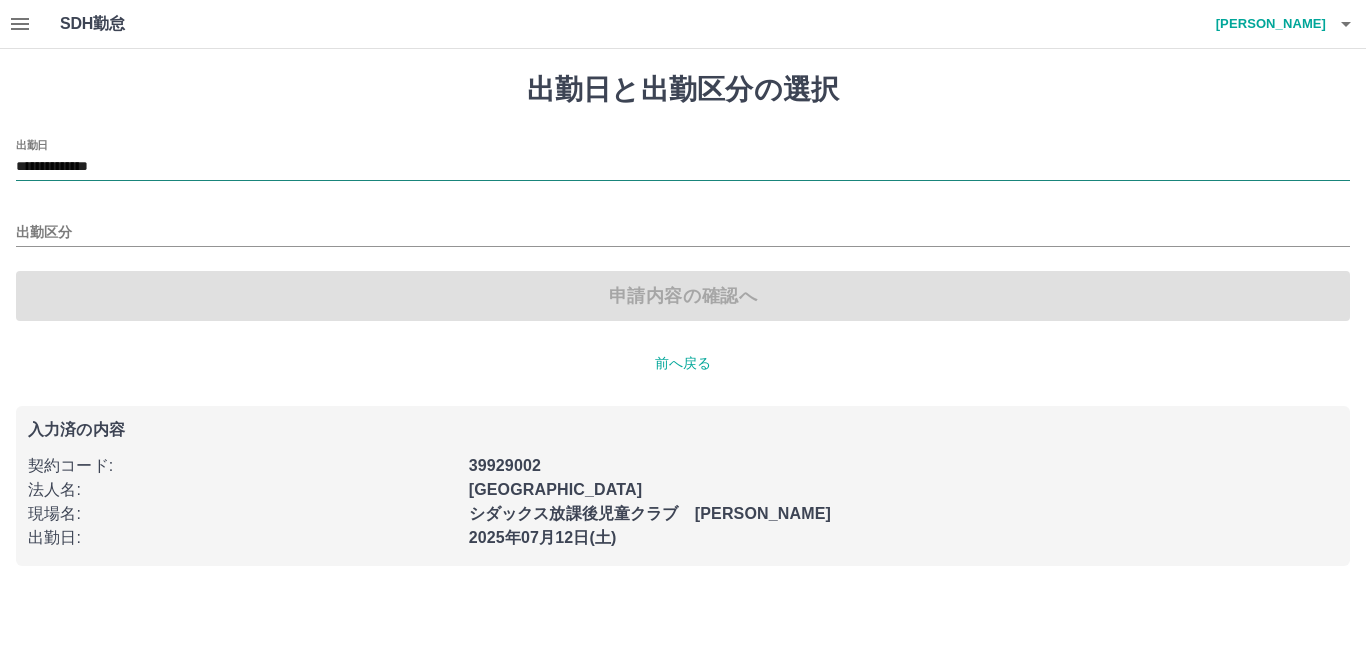 click on "**********" at bounding box center [683, 167] 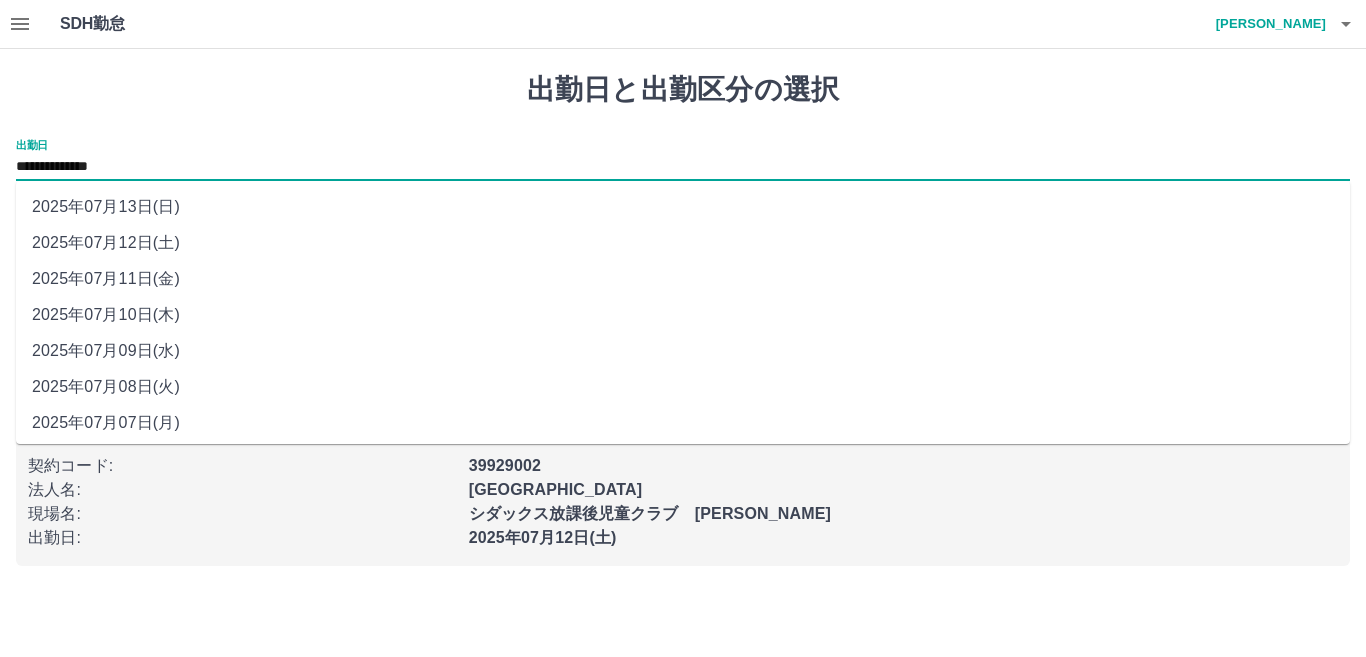click on "2025年07月11日(金)" at bounding box center [683, 279] 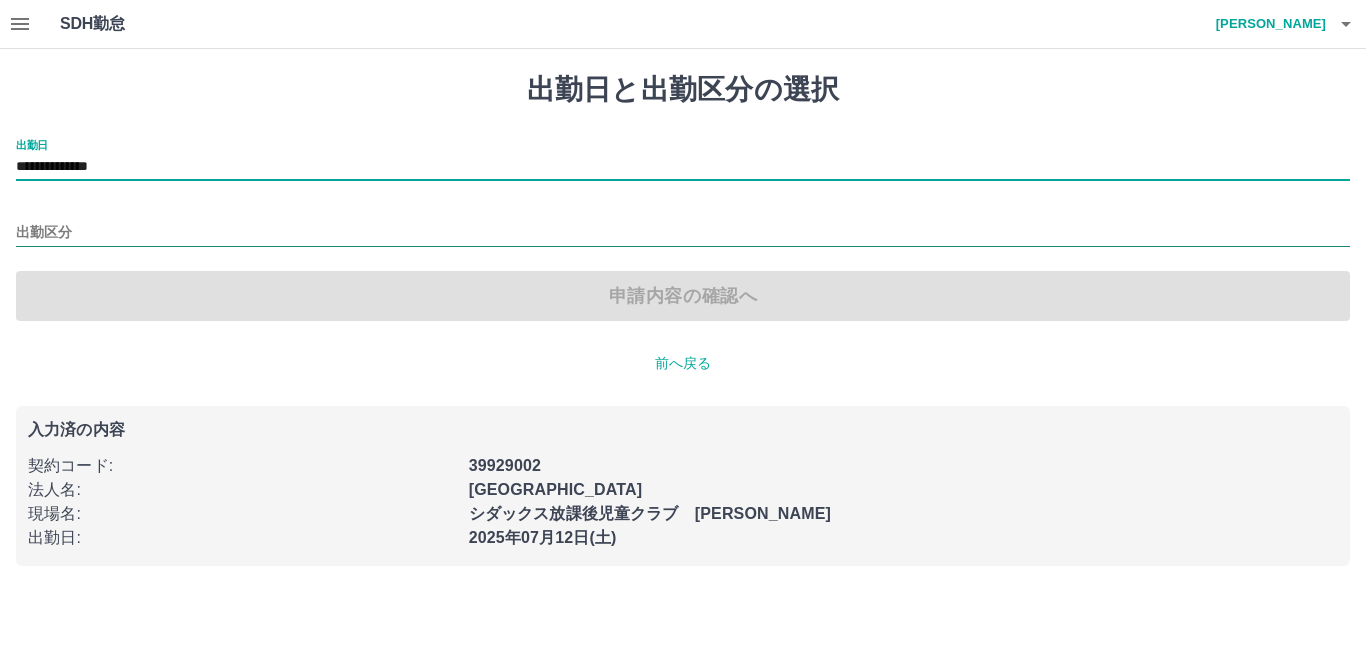 click on "出勤区分" at bounding box center [683, 233] 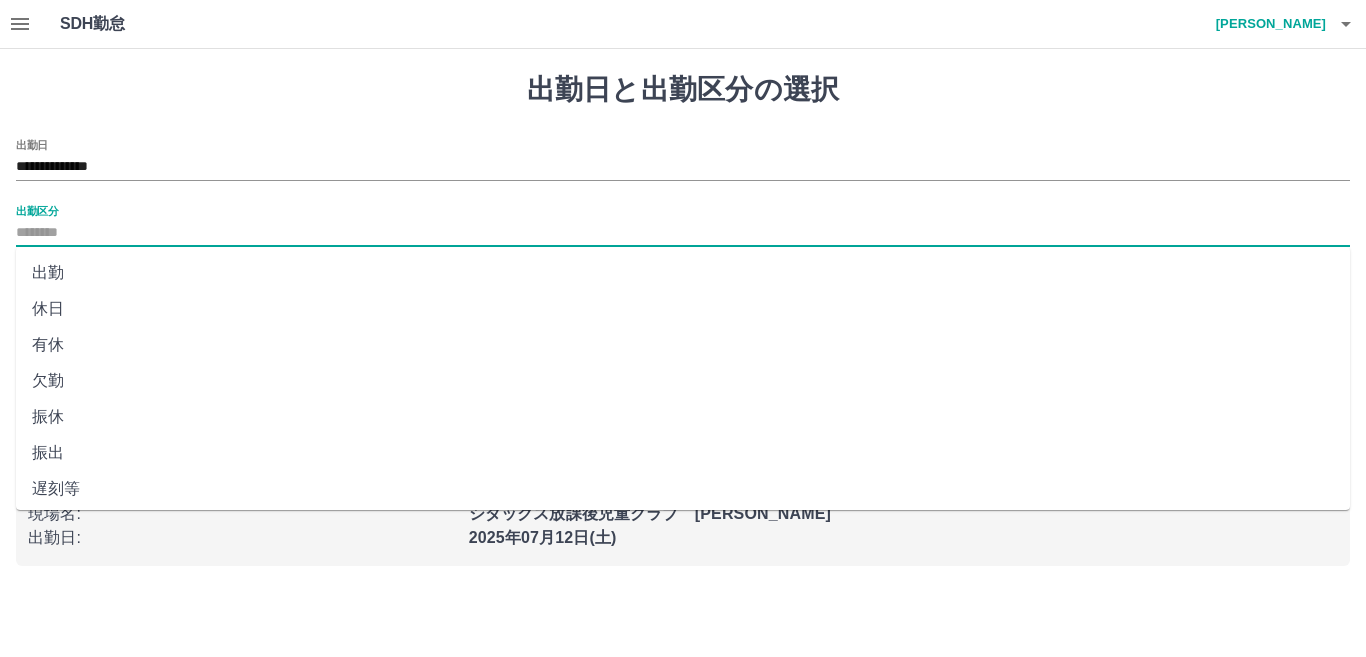 click on "出勤" at bounding box center (683, 273) 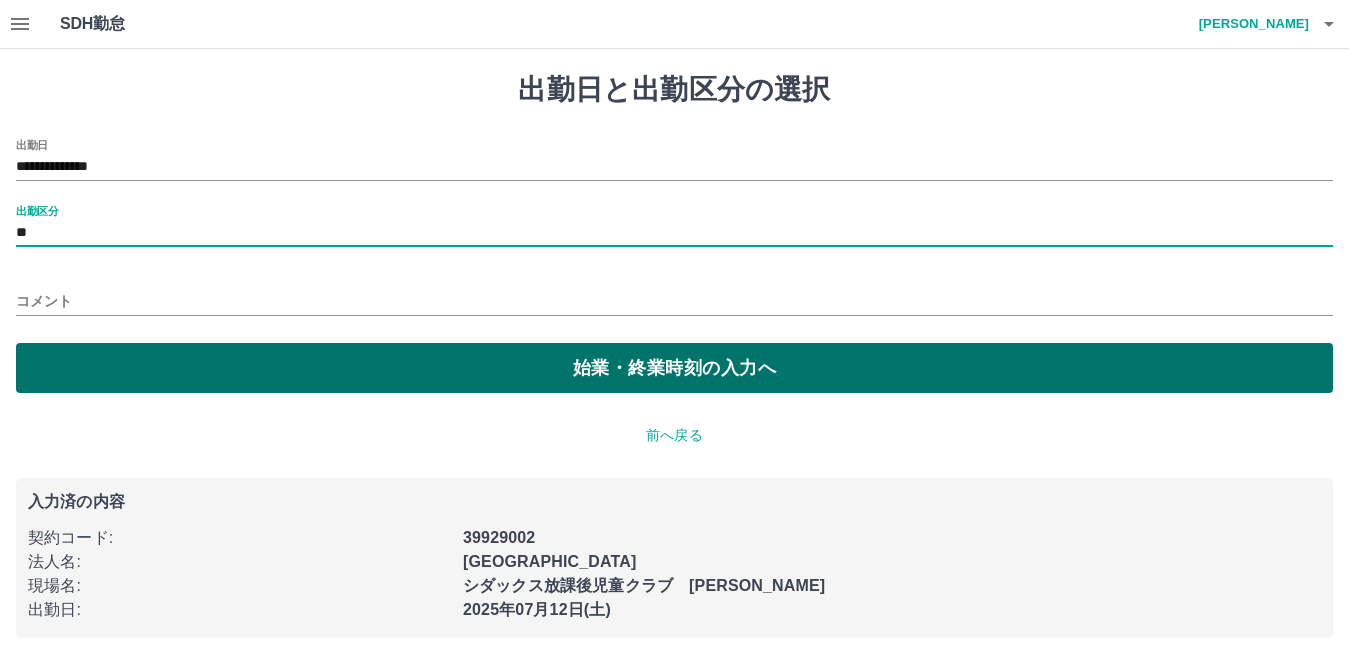 click on "始業・終業時刻の入力へ" at bounding box center (674, 368) 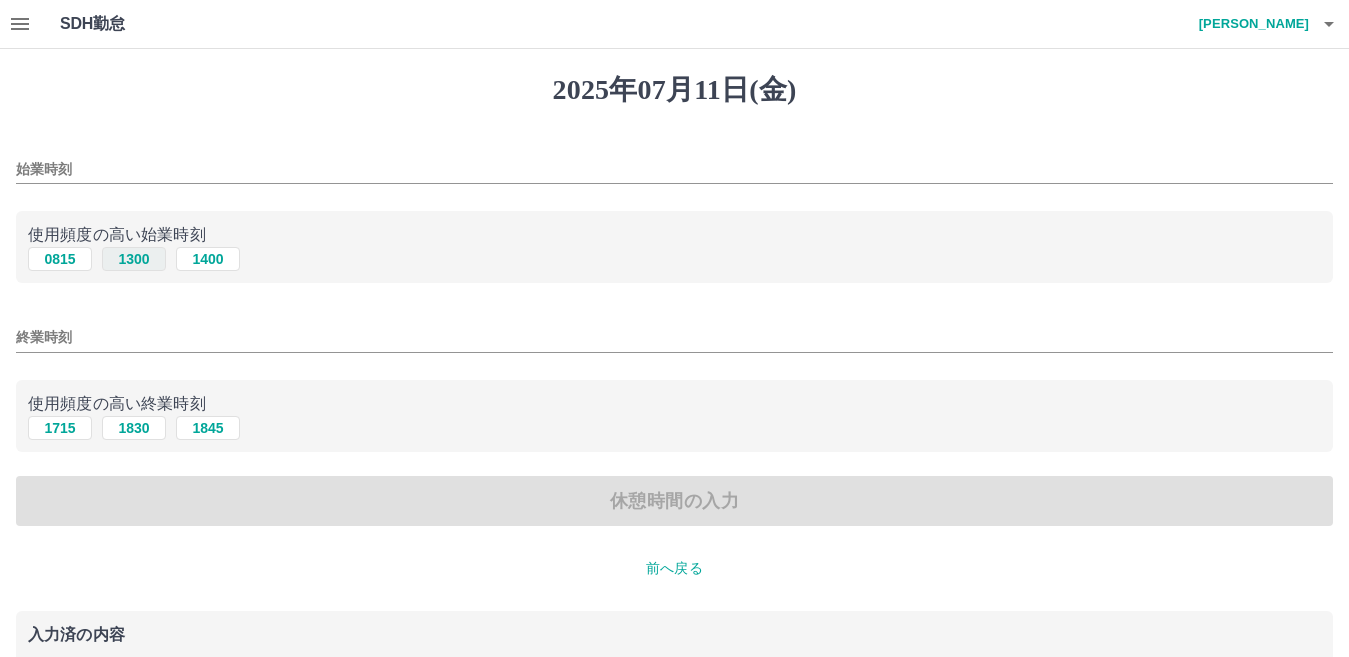 click on "1300" at bounding box center [134, 259] 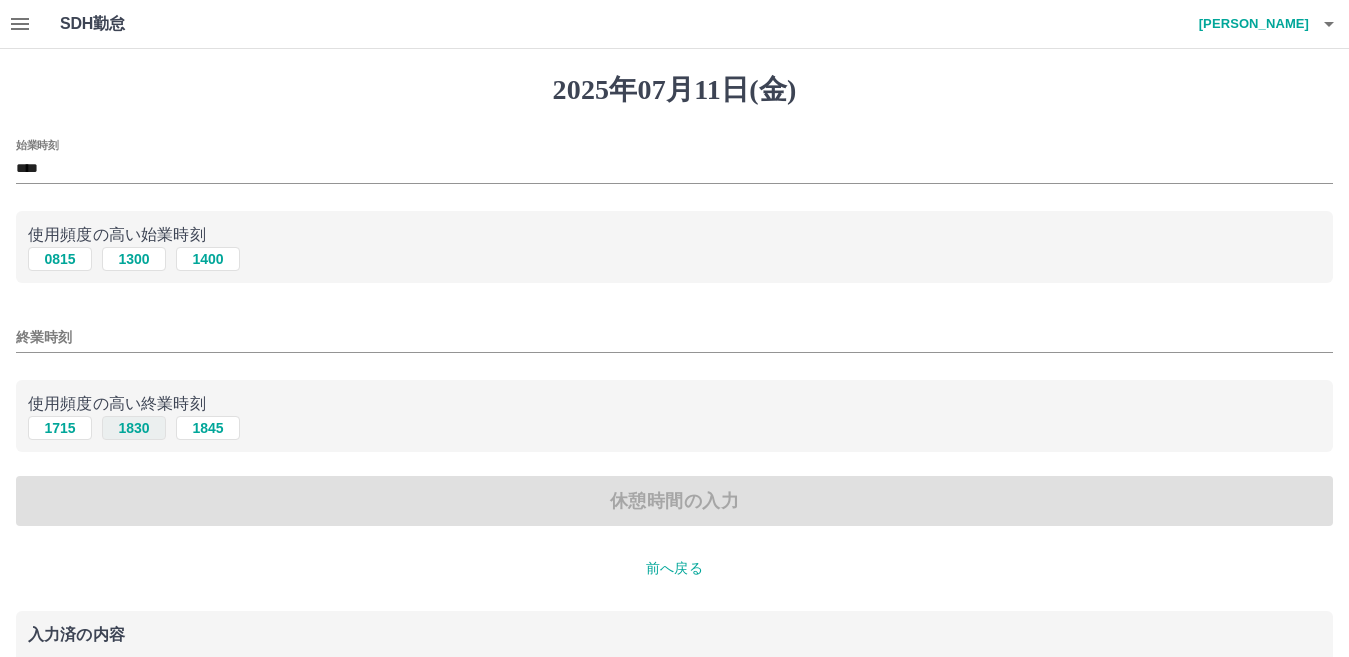 click on "1830" at bounding box center [134, 428] 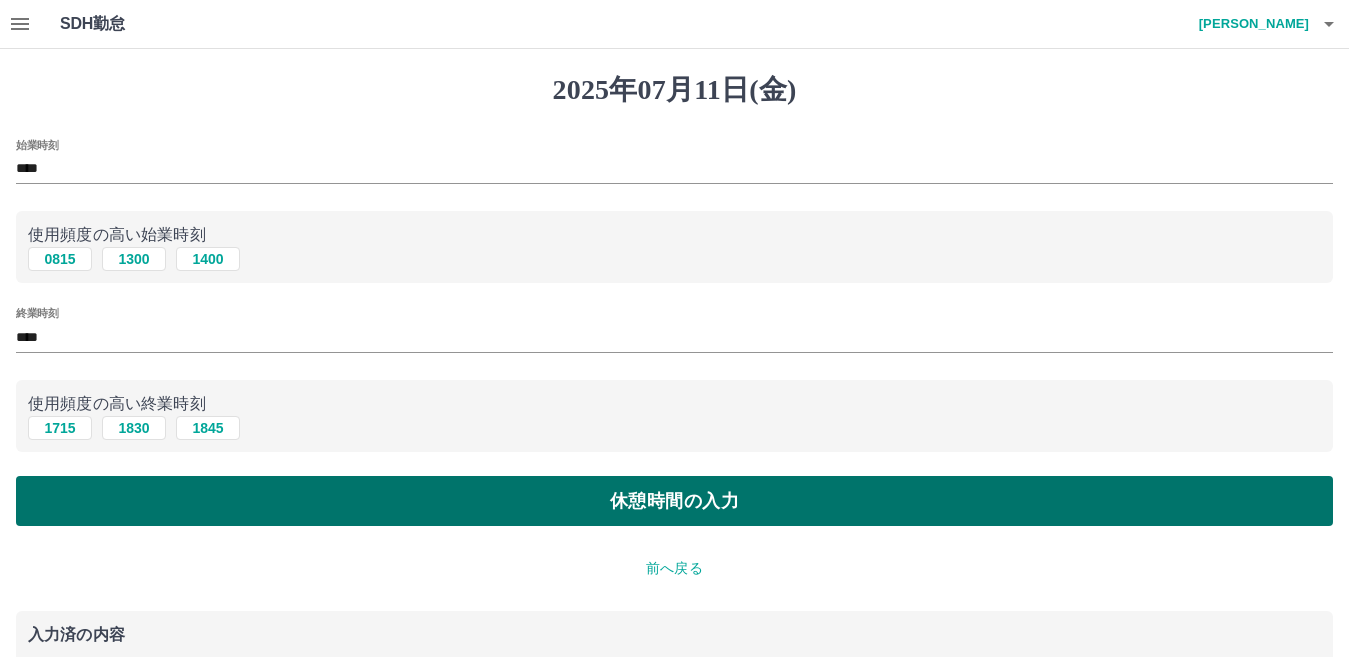 click on "休憩時間の入力" at bounding box center (674, 501) 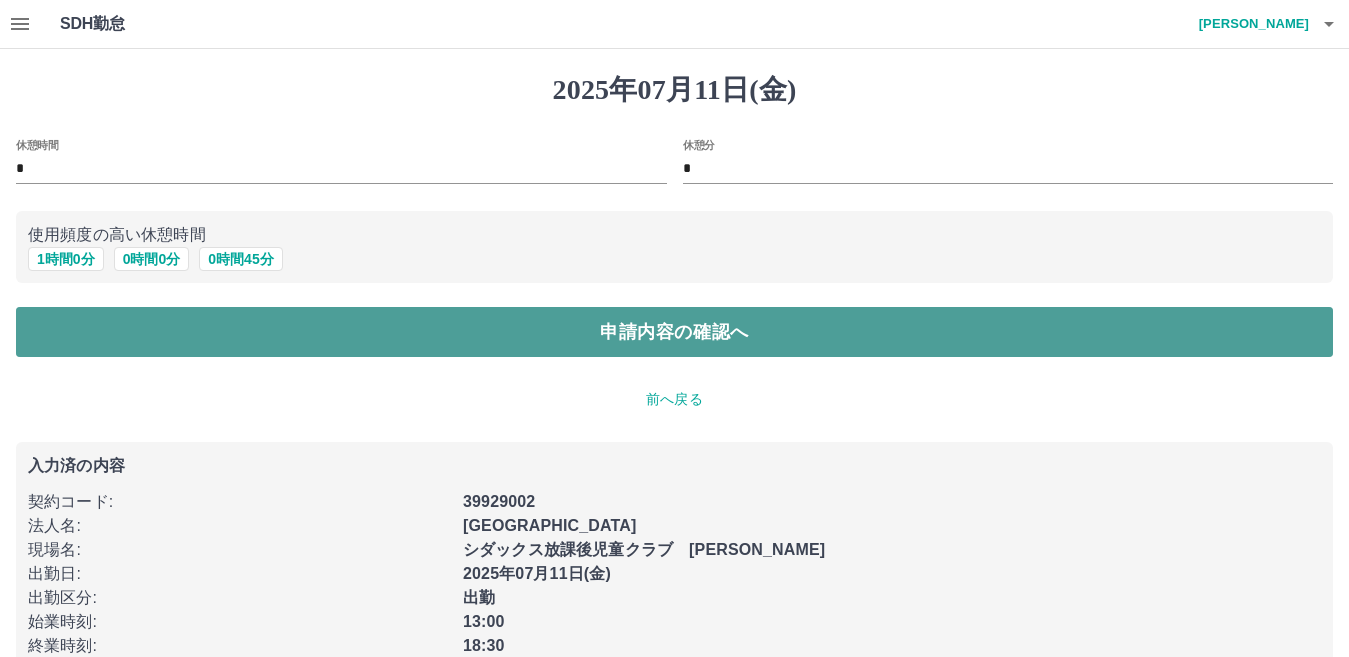 click on "申請内容の確認へ" at bounding box center (674, 332) 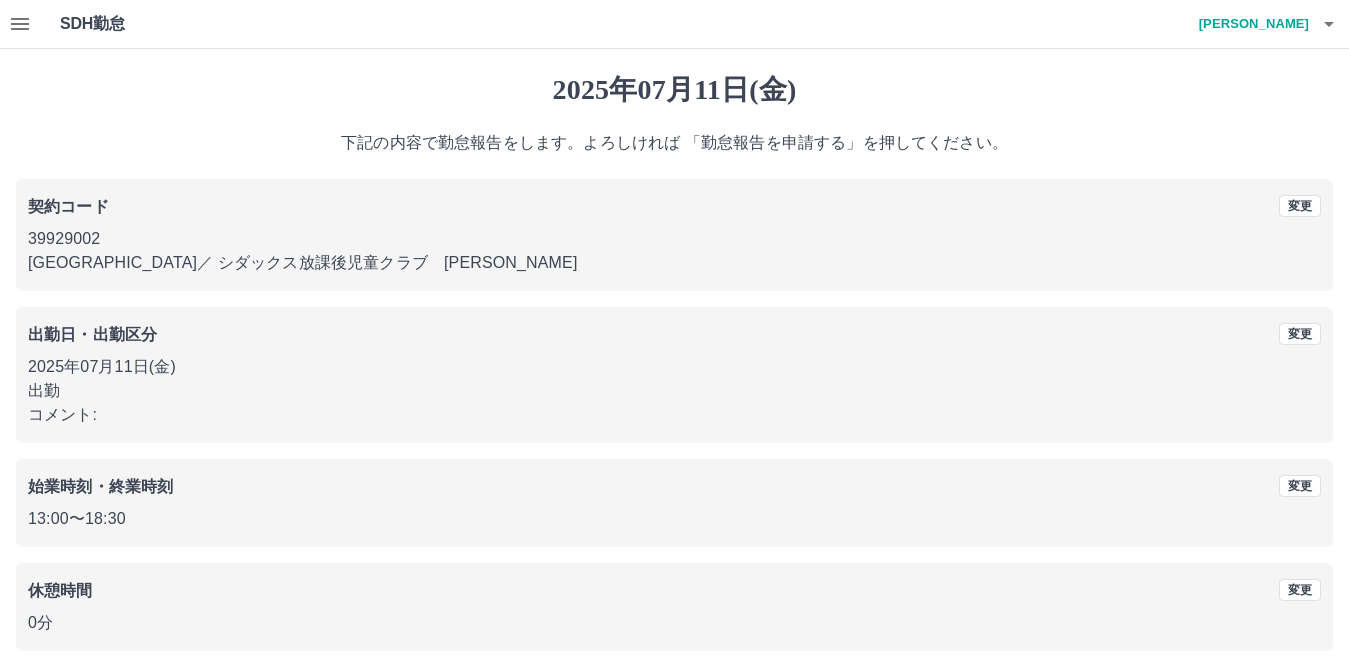 scroll, scrollTop: 92, scrollLeft: 0, axis: vertical 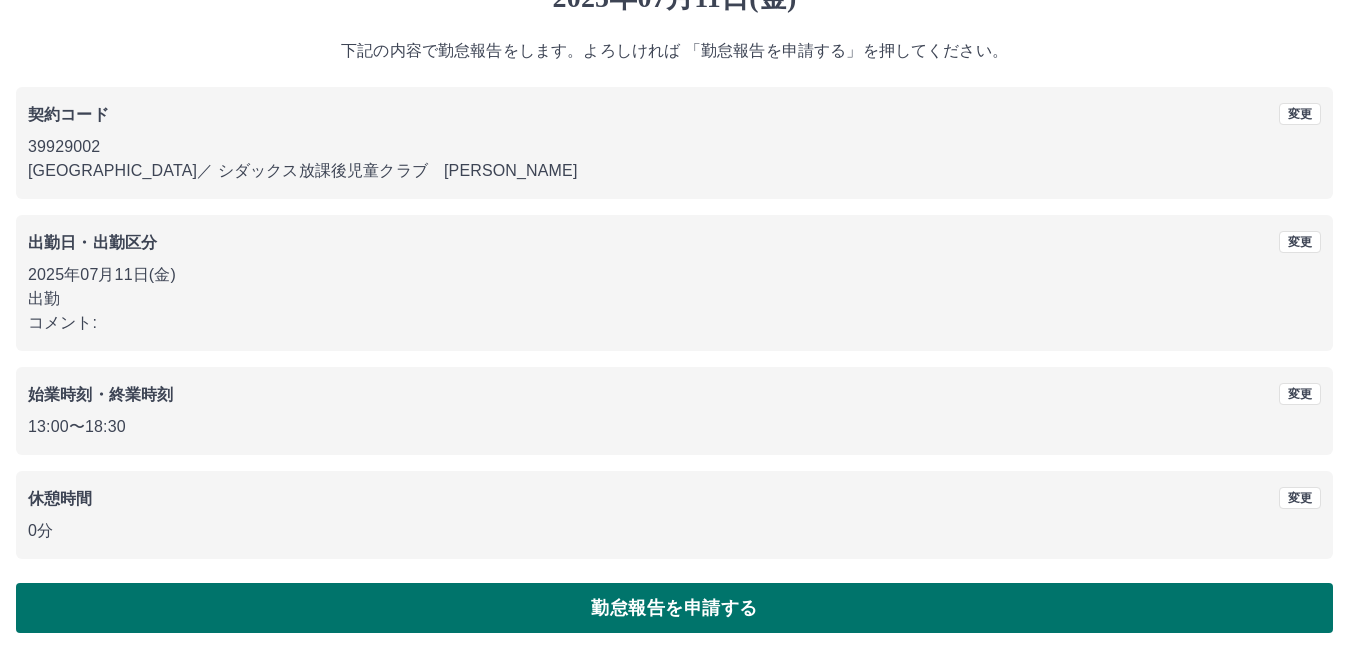 click on "勤怠報告を申請する" at bounding box center [674, 608] 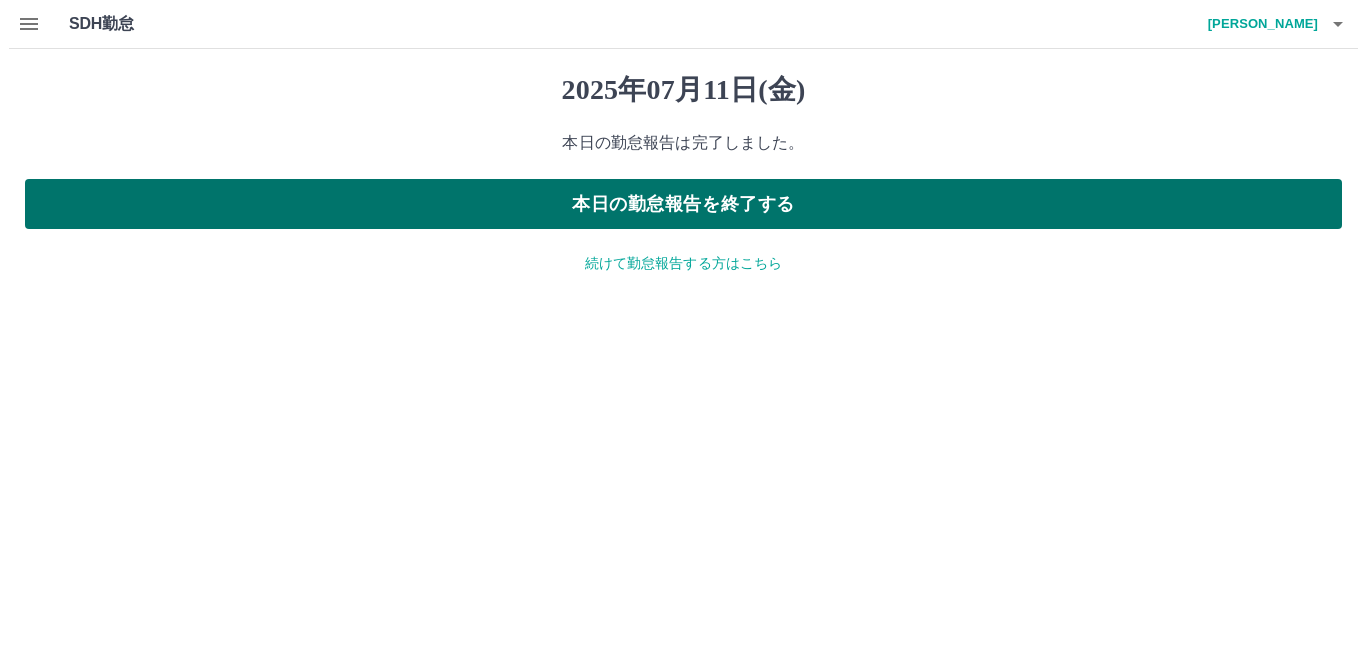 scroll, scrollTop: 0, scrollLeft: 0, axis: both 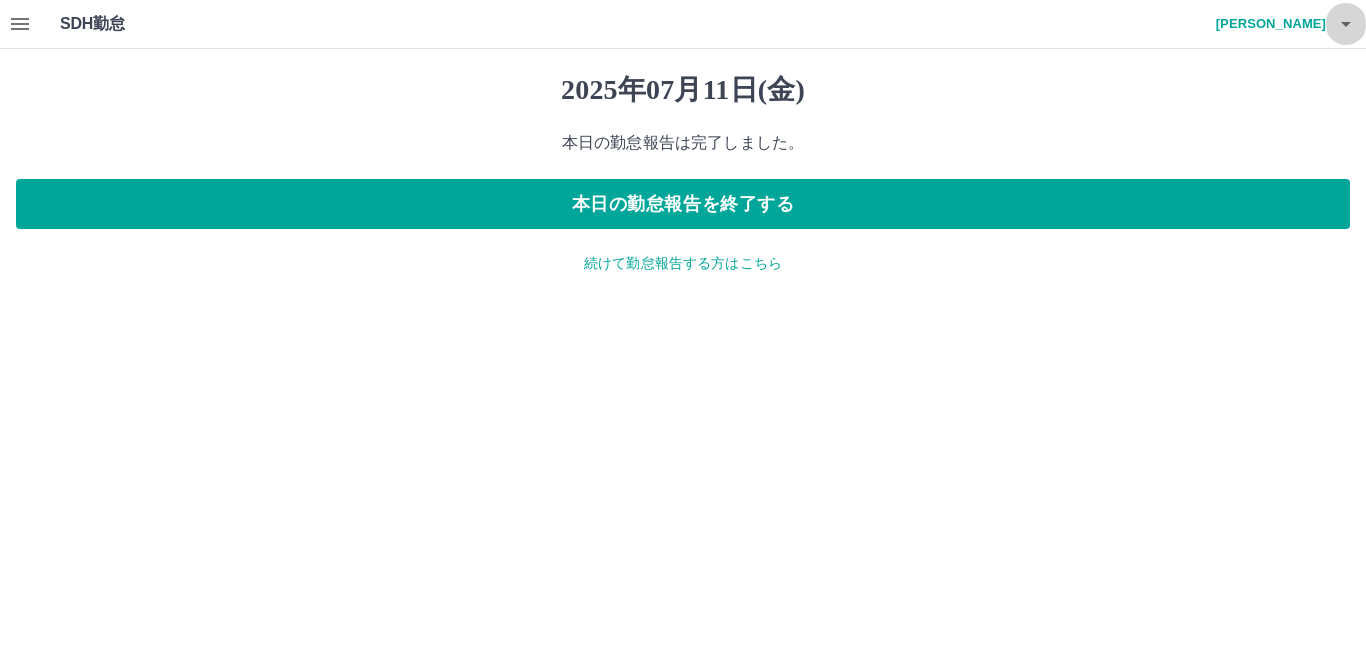 click at bounding box center [1346, 24] 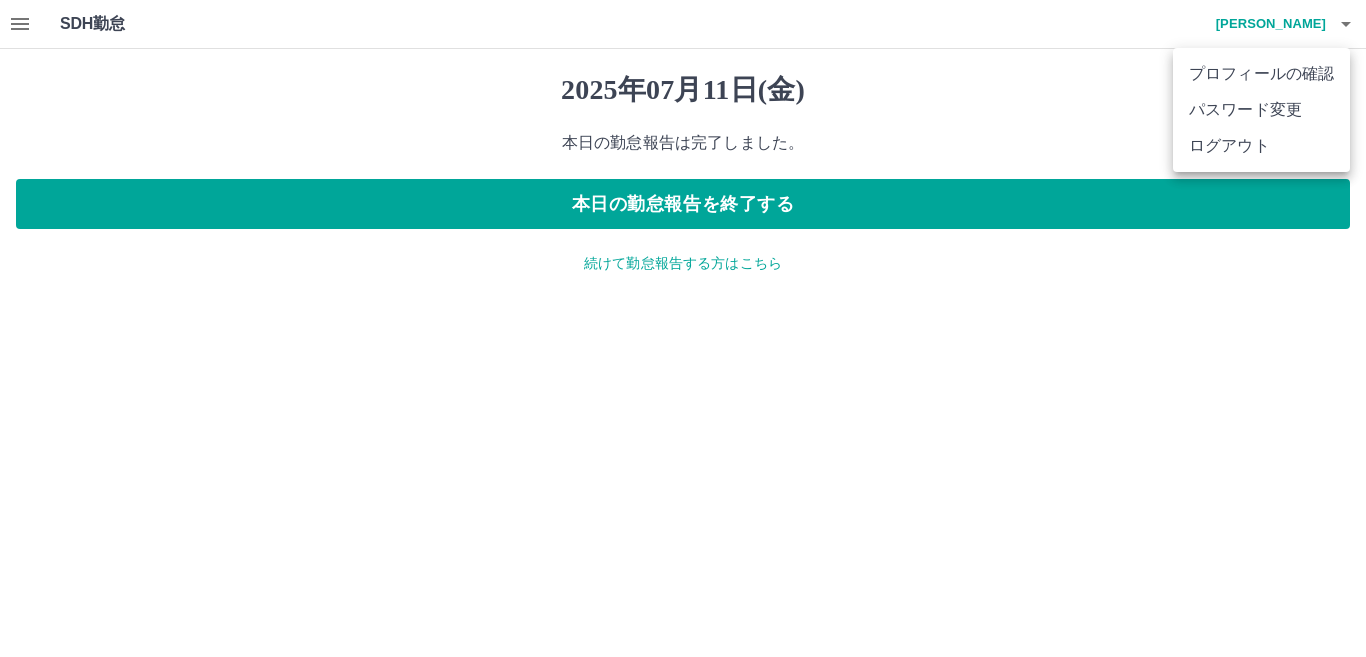 click on "ログアウト" at bounding box center (1261, 146) 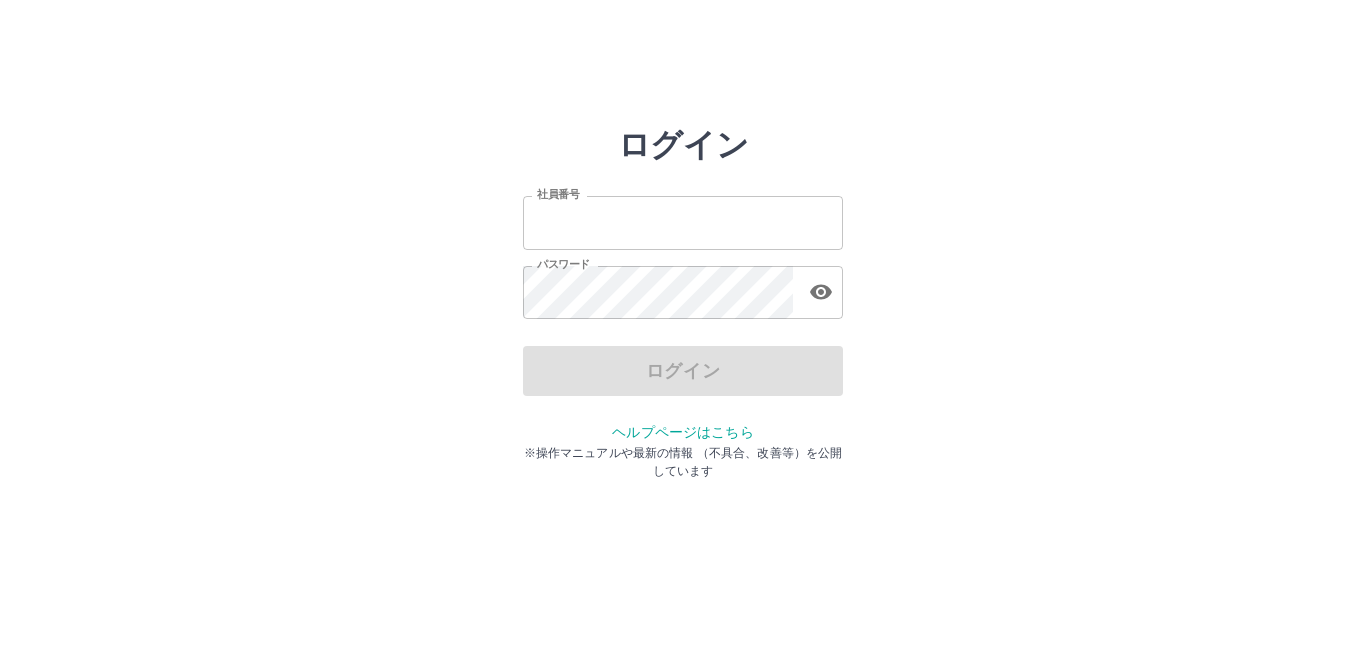 scroll, scrollTop: 0, scrollLeft: 0, axis: both 